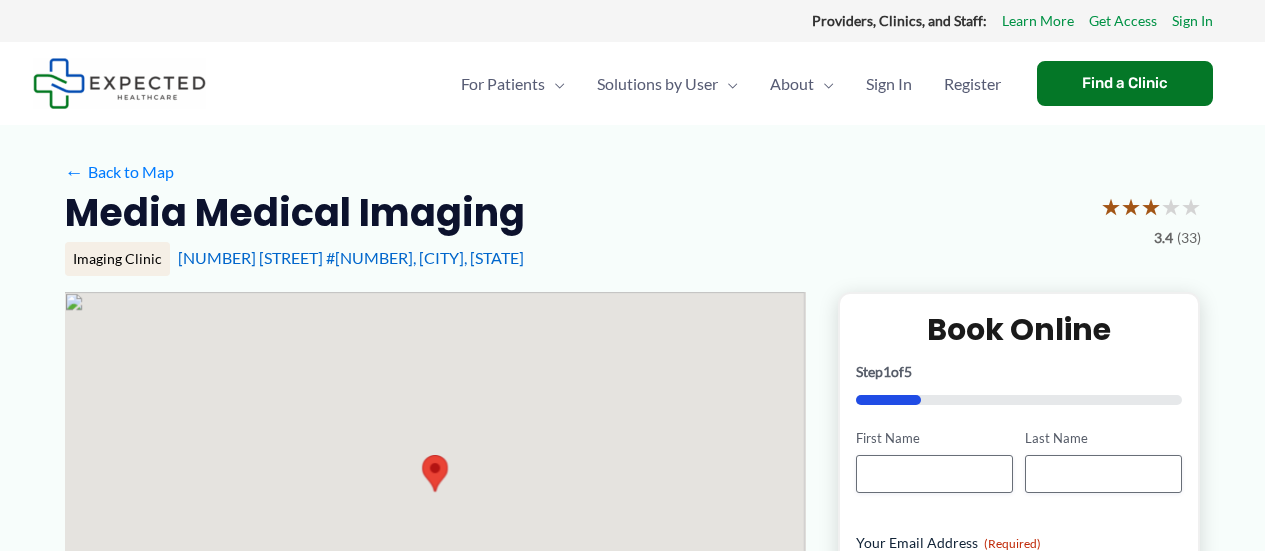 scroll, scrollTop: 0, scrollLeft: 0, axis: both 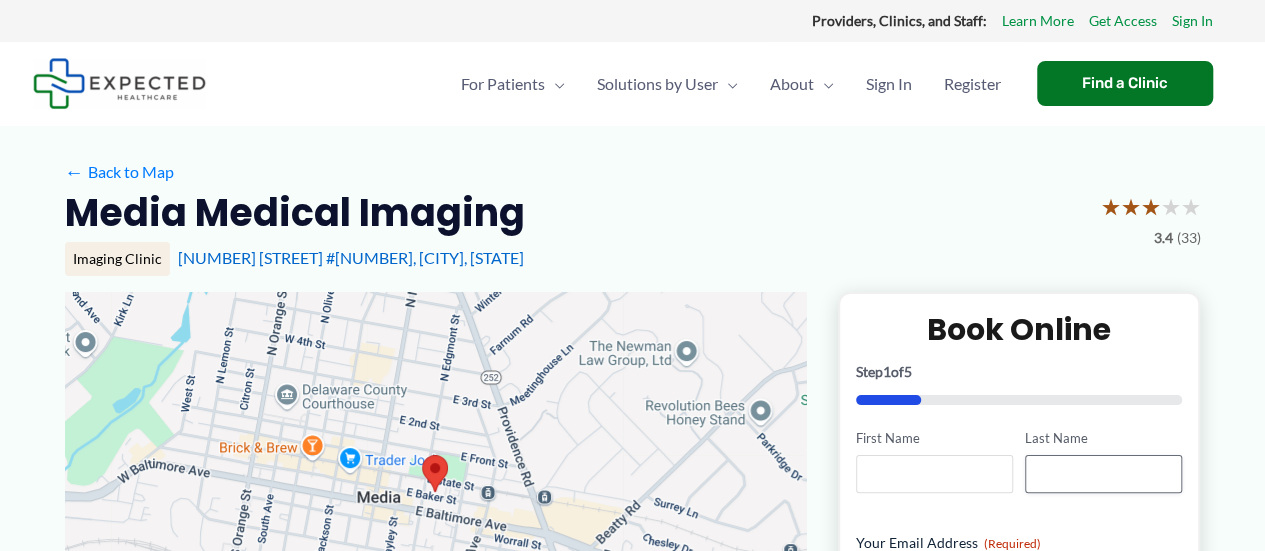 click on "First Name" at bounding box center (934, 474) 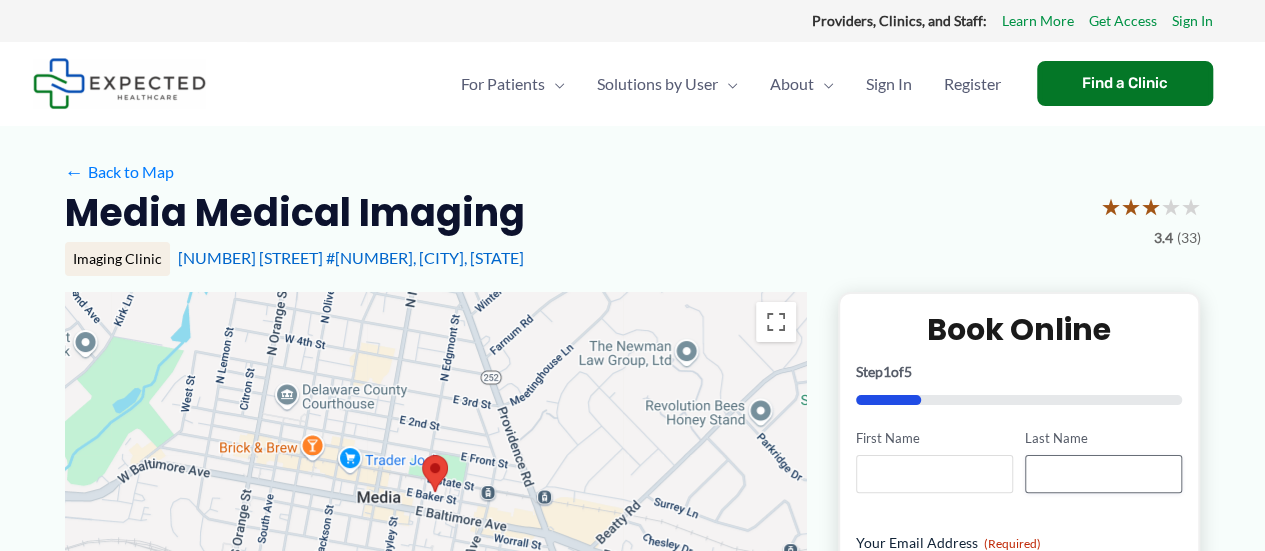 type on "******" 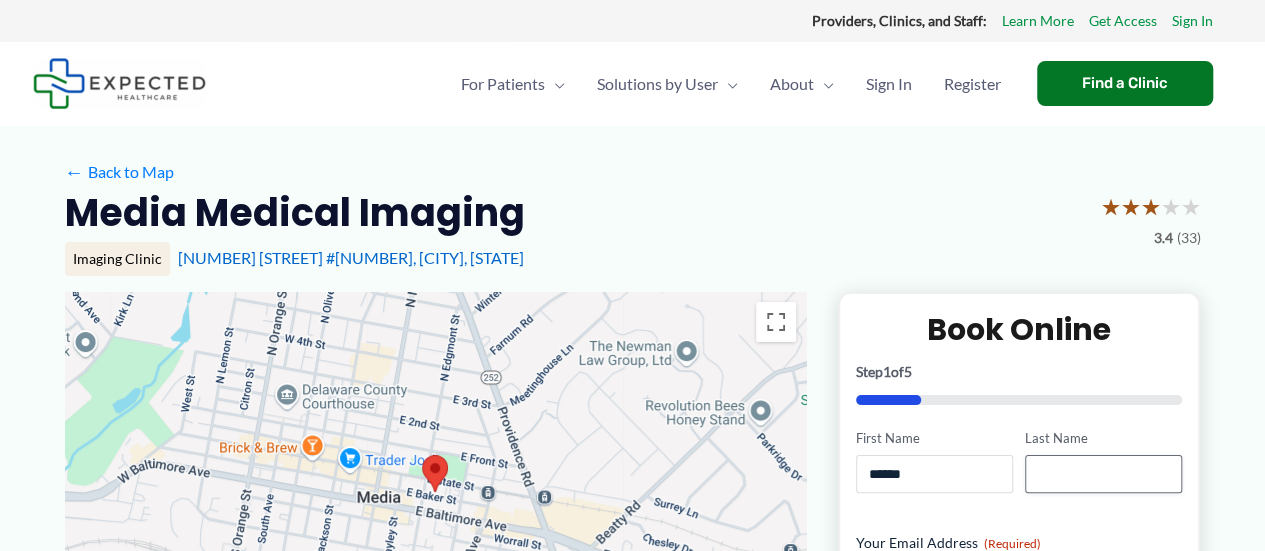 type on "******" 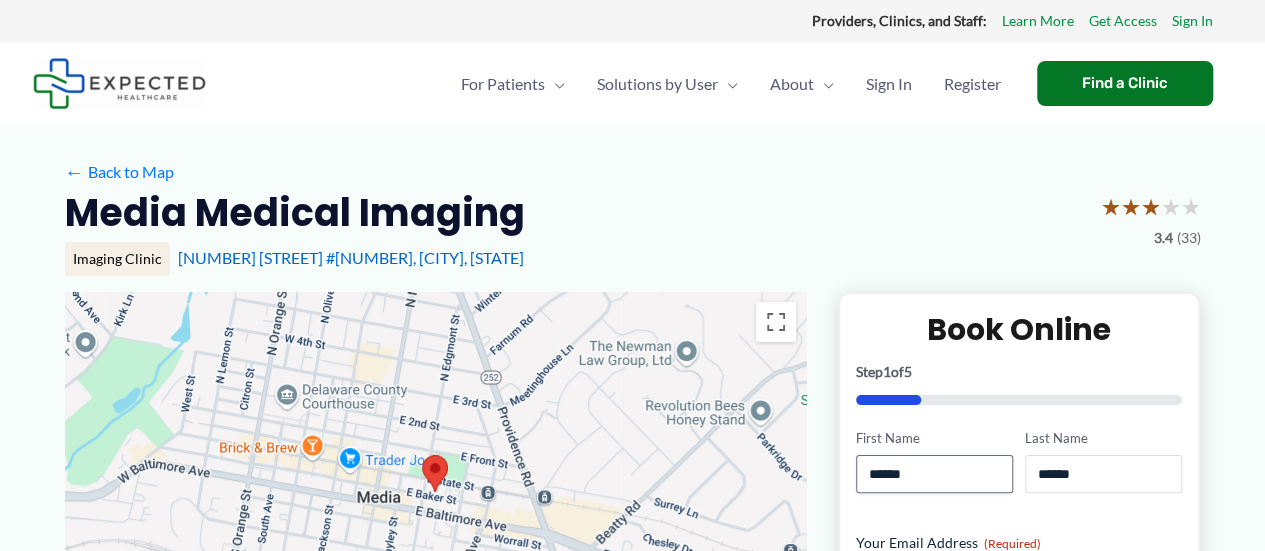 type on "**********" 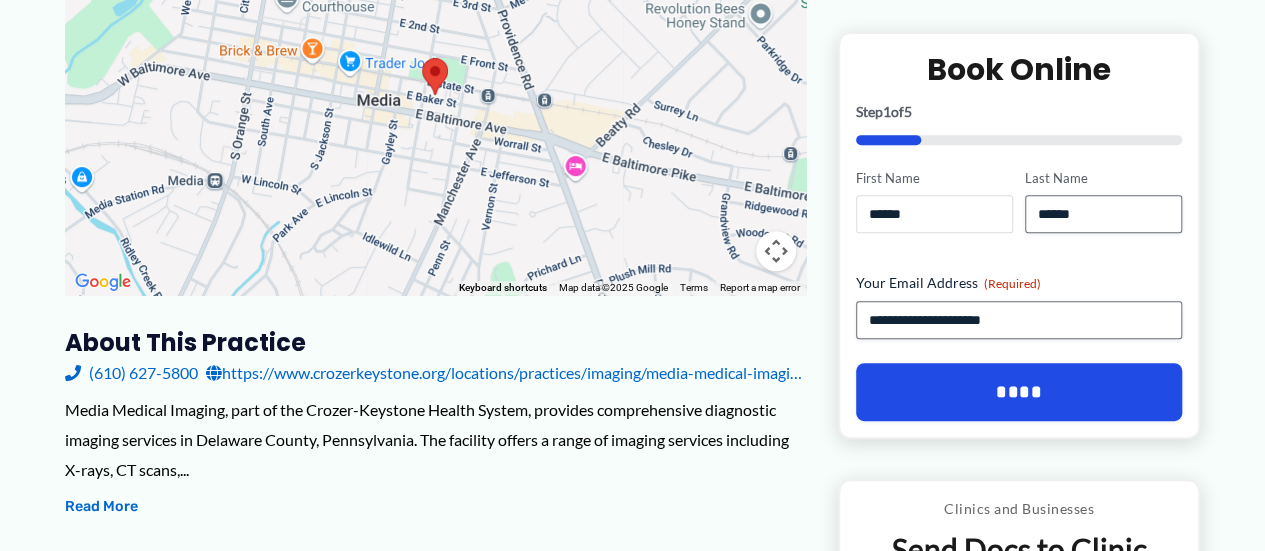 scroll, scrollTop: 400, scrollLeft: 0, axis: vertical 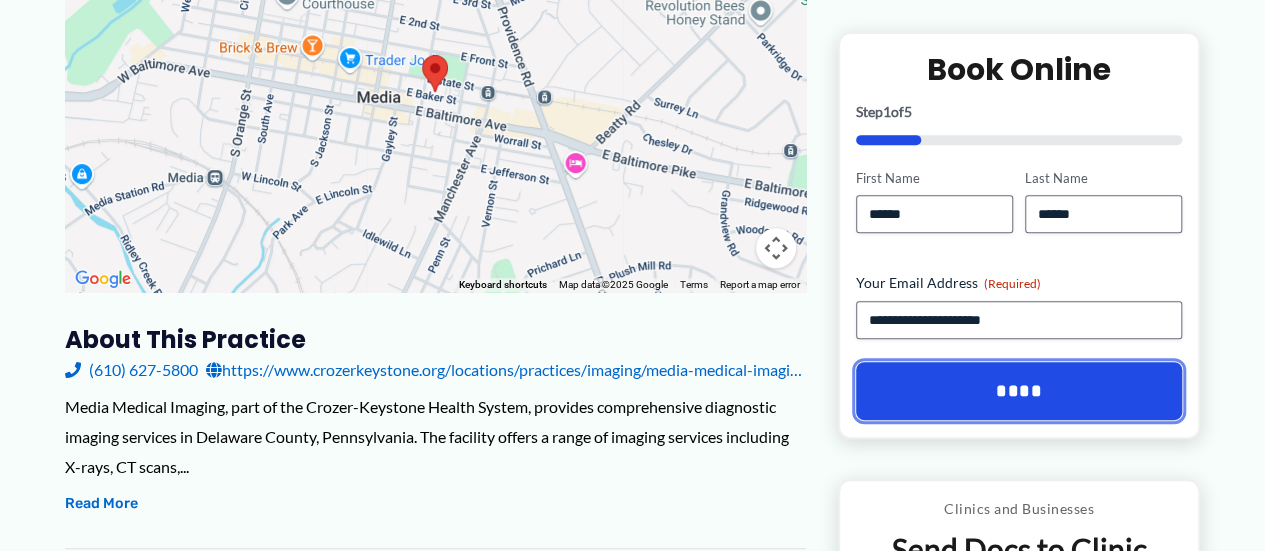 click on "****" at bounding box center [1019, 392] 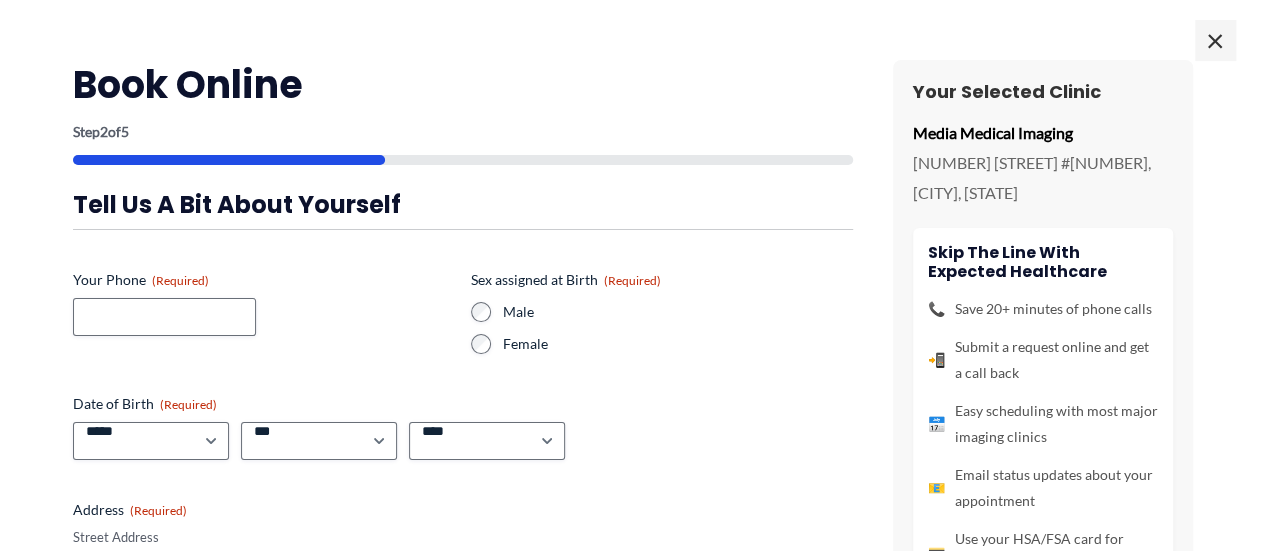 scroll, scrollTop: 360, scrollLeft: 0, axis: vertical 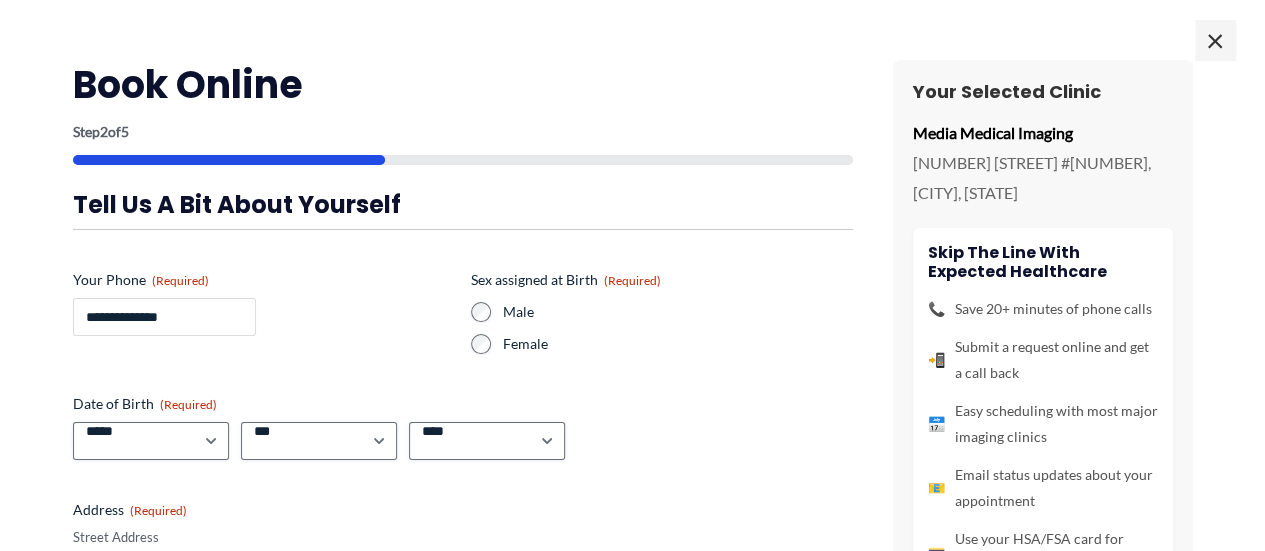 click on "**********" at bounding box center (164, 317) 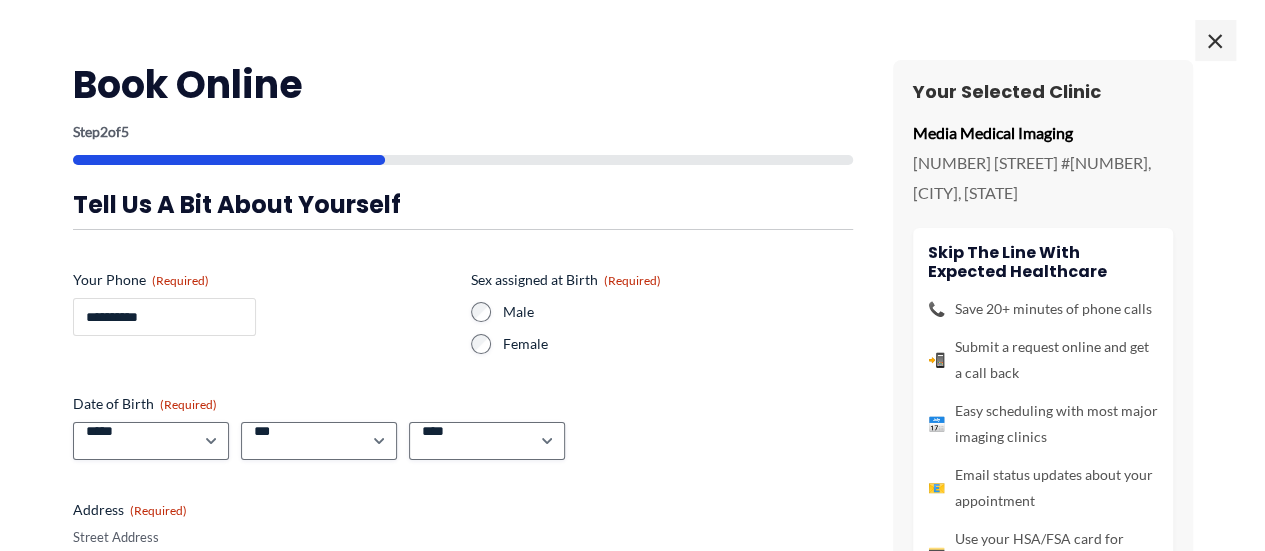 type on "**********" 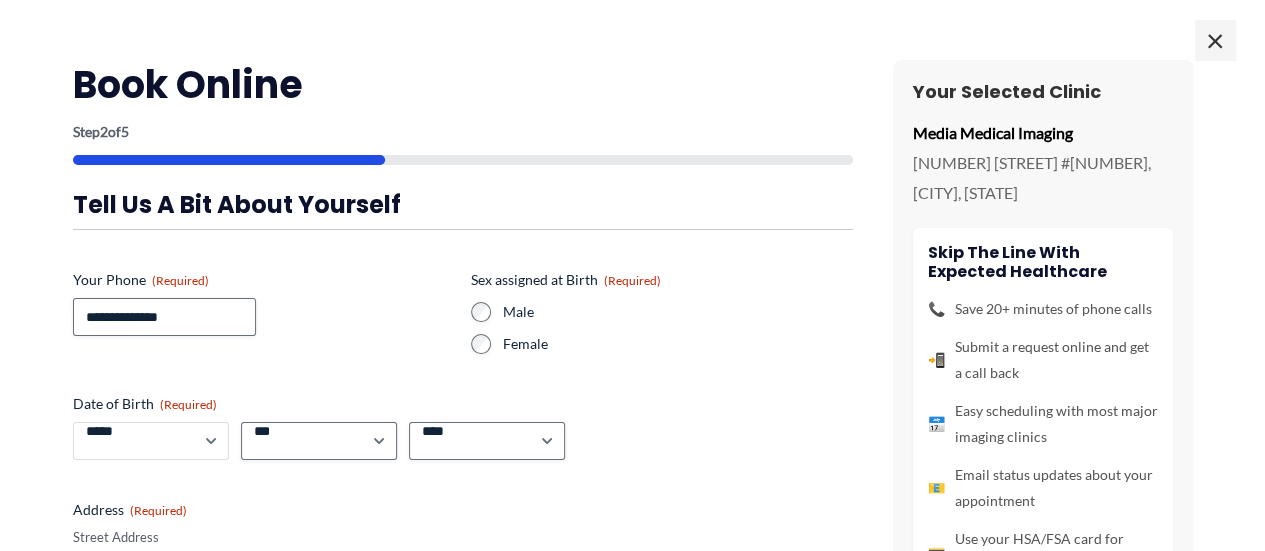 click on "***** * * * * * * * * * ** ** **" at bounding box center (151, 441) 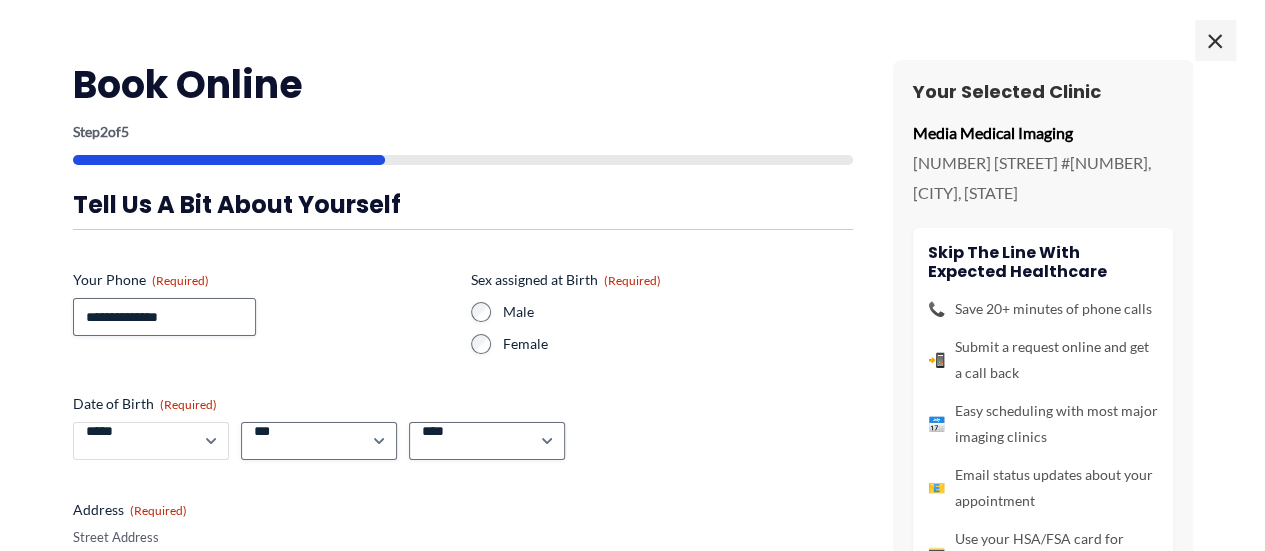 select on "*" 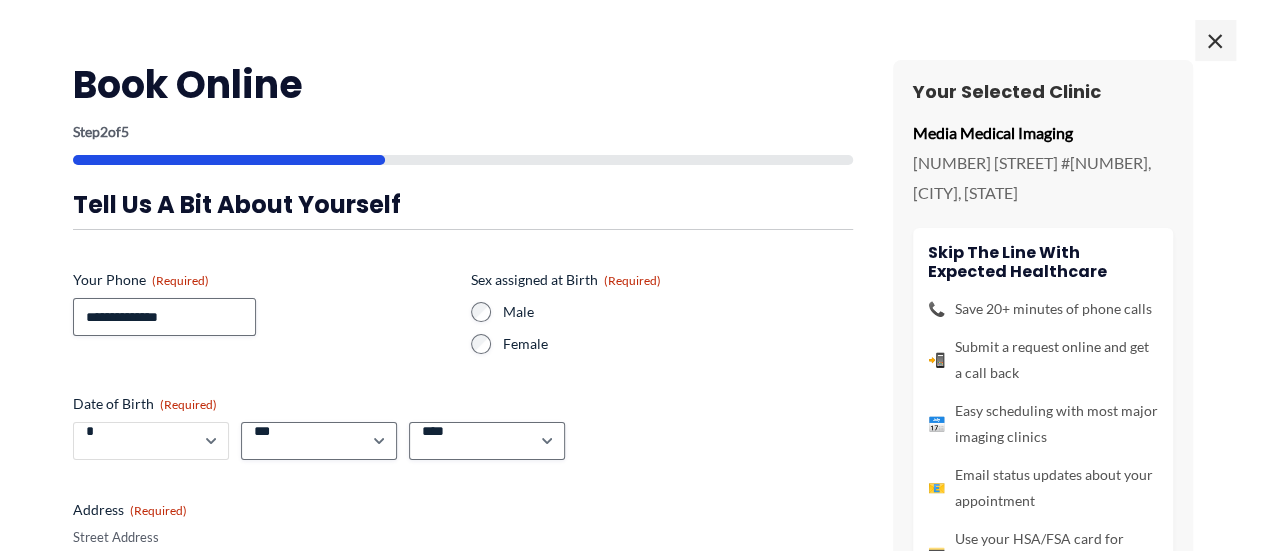 click on "***** * * * * * * * * * ** ** **" at bounding box center (151, 441) 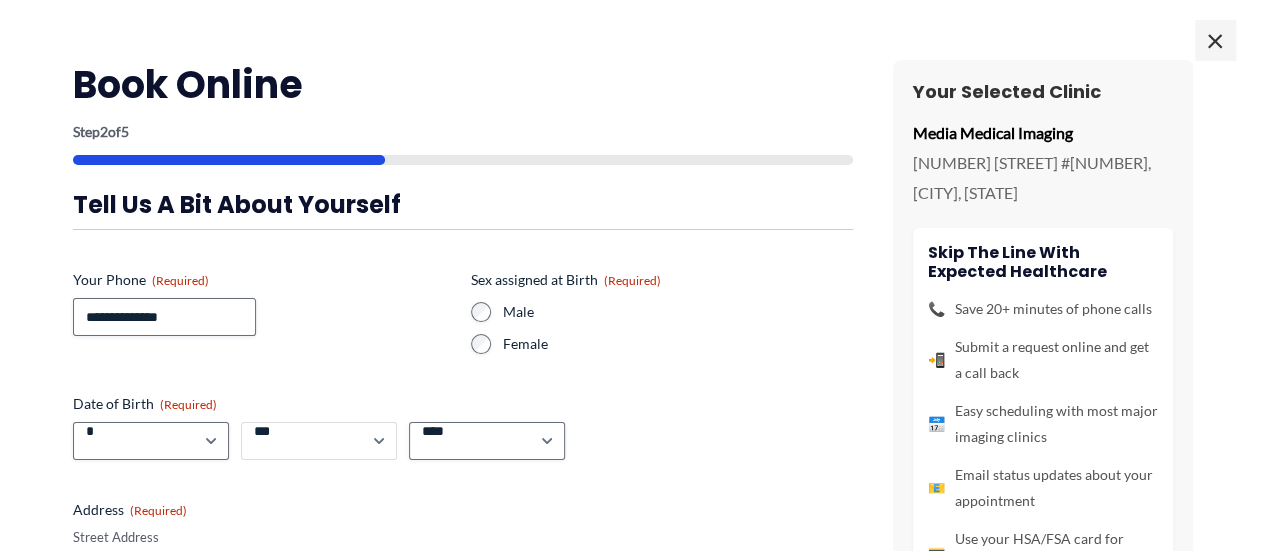 click on "*** * * * * * * * * * ** ** ** ** ** ** ** ** ** ** ** ** ** ** ** ** ** ** ** ** ** **" at bounding box center (319, 441) 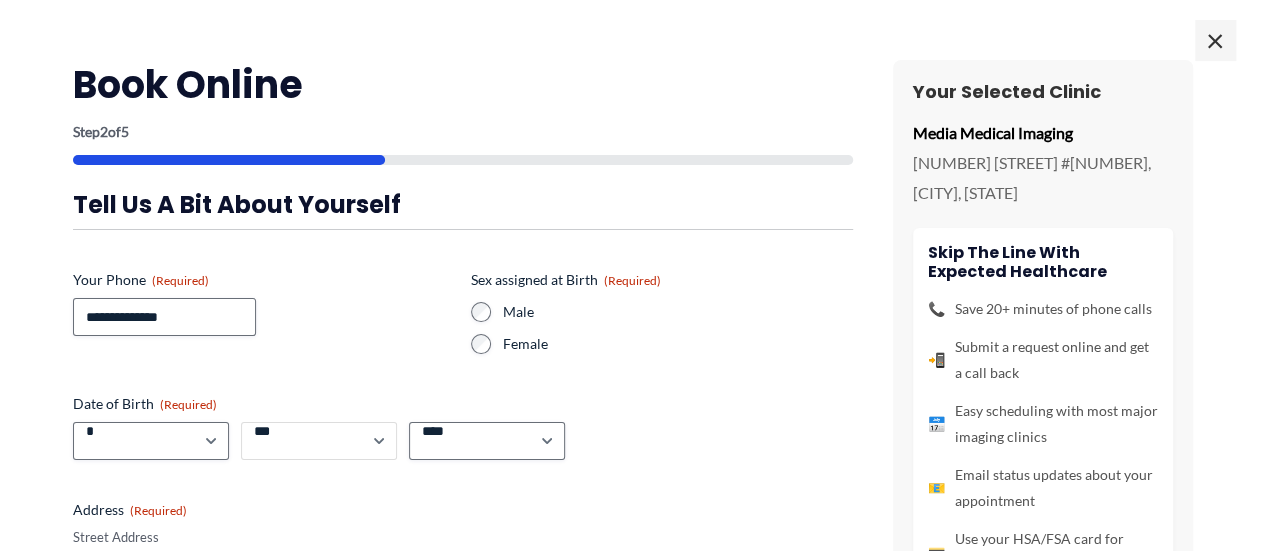 select on "**" 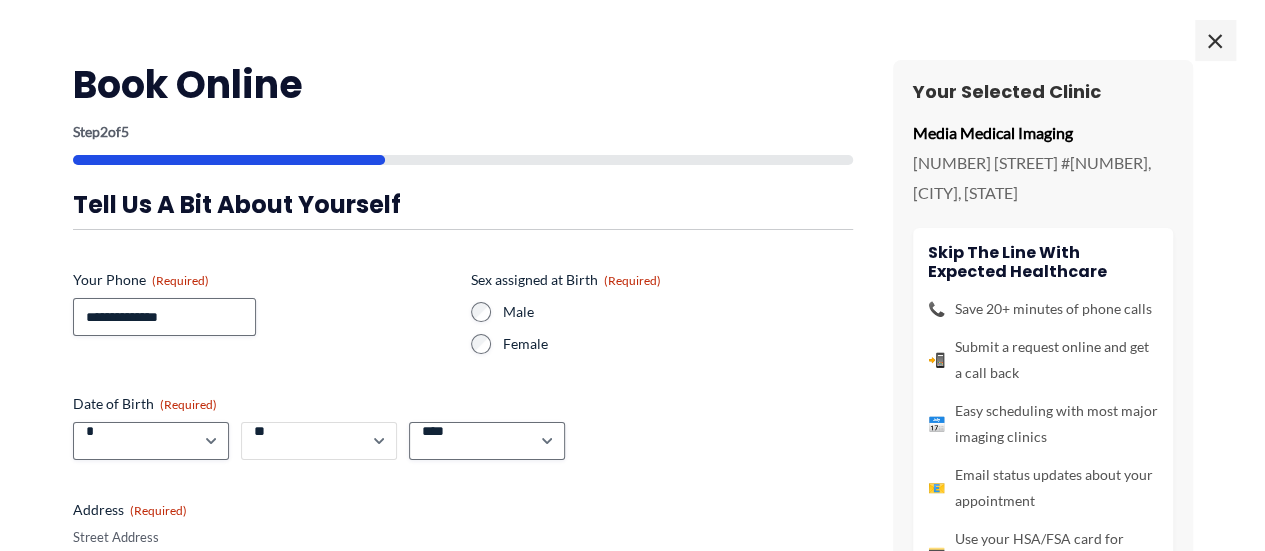 click on "*** * * * * * * * * * ** ** ** ** ** ** ** ** ** ** ** ** ** ** ** ** ** ** ** ** ** **" at bounding box center [319, 441] 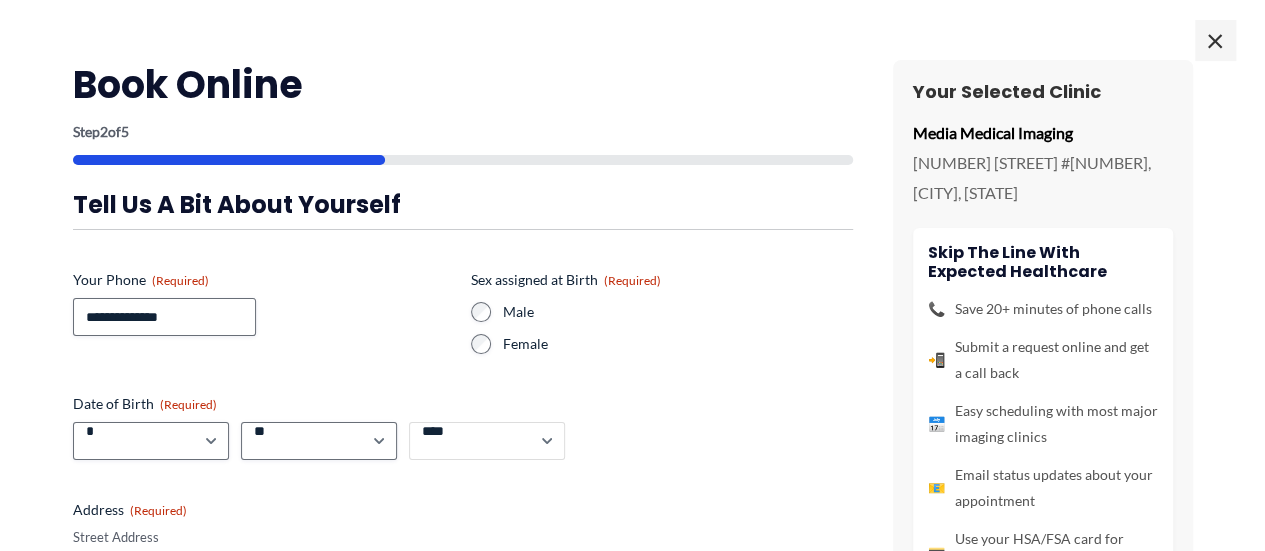 click on "**** **** **** **** **** **** **** **** **** **** **** **** **** **** **** **** **** **** **** **** **** **** **** **** **** **** **** **** **** **** **** **** **** **** **** **** **** **** **** **** **** **** **** **** **** **** **** **** **** **** **** **** **** **** **** **** **** **** **** **** **** **** **** **** **** **** **** **** **** **** **** **** **** **** **** **** **** **** **** **** **** **** **** **** **** **** **** **** **** **** **** **** **** **** **** **** **** **** **** **** **** **** **** **** **** **** **** ****" at bounding box center (487, 441) 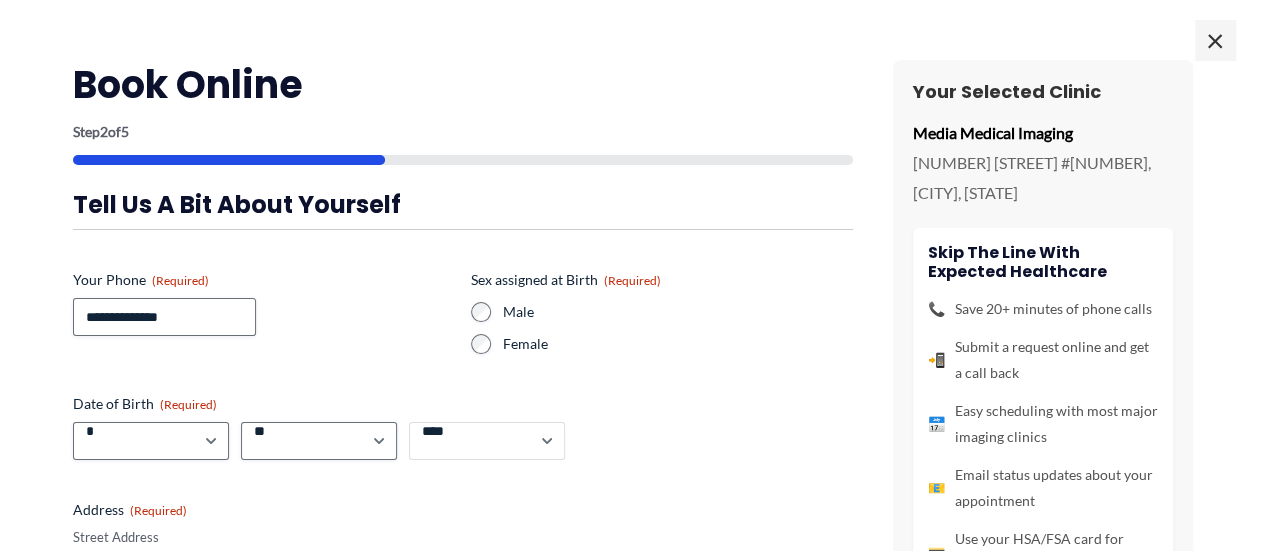 select on "****" 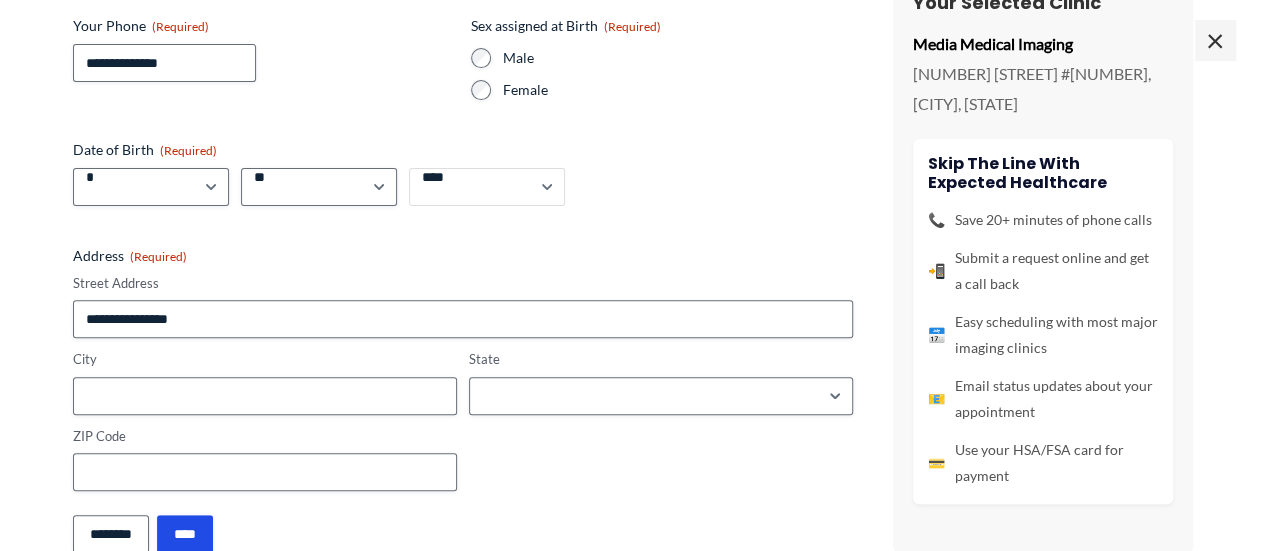 scroll, scrollTop: 296, scrollLeft: 0, axis: vertical 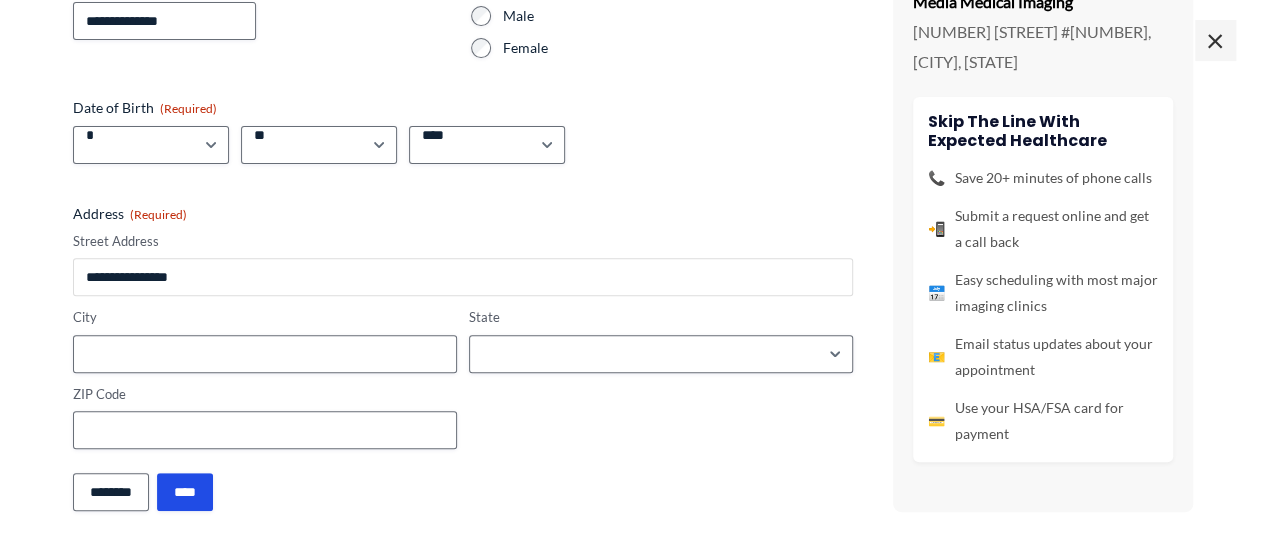 click on "Street Address" at bounding box center (463, 277) 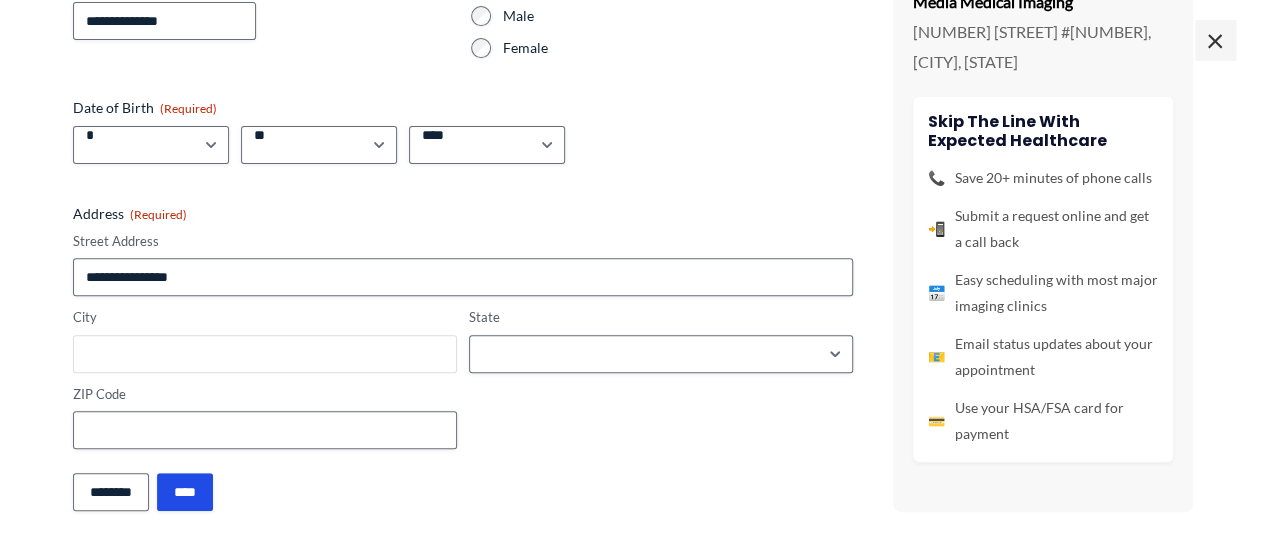 click on "City" at bounding box center (265, 354) 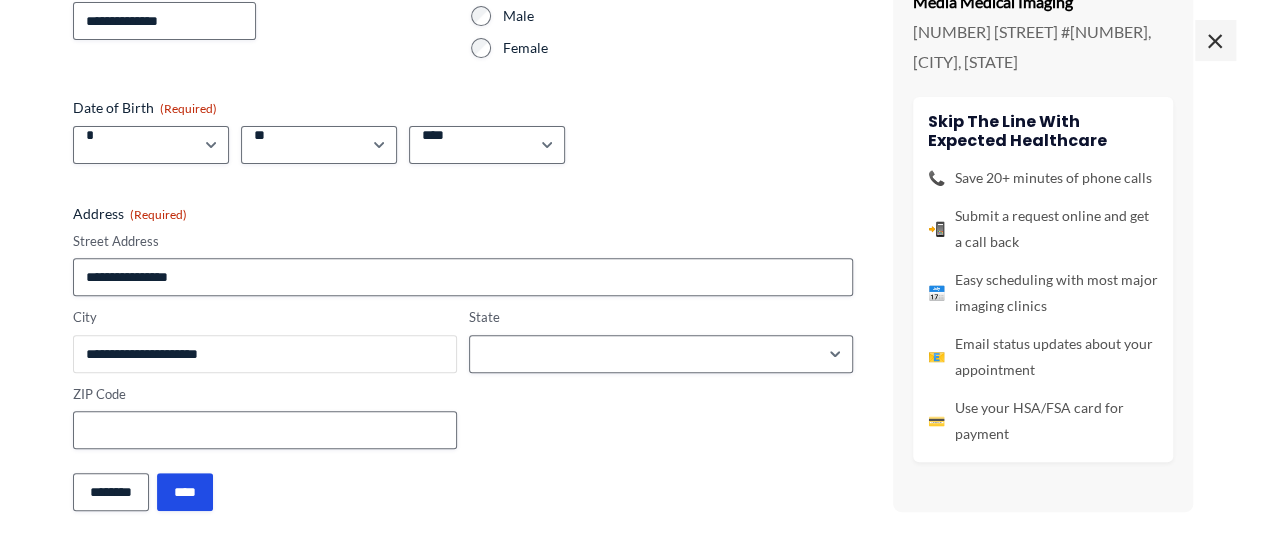 type on "**********" 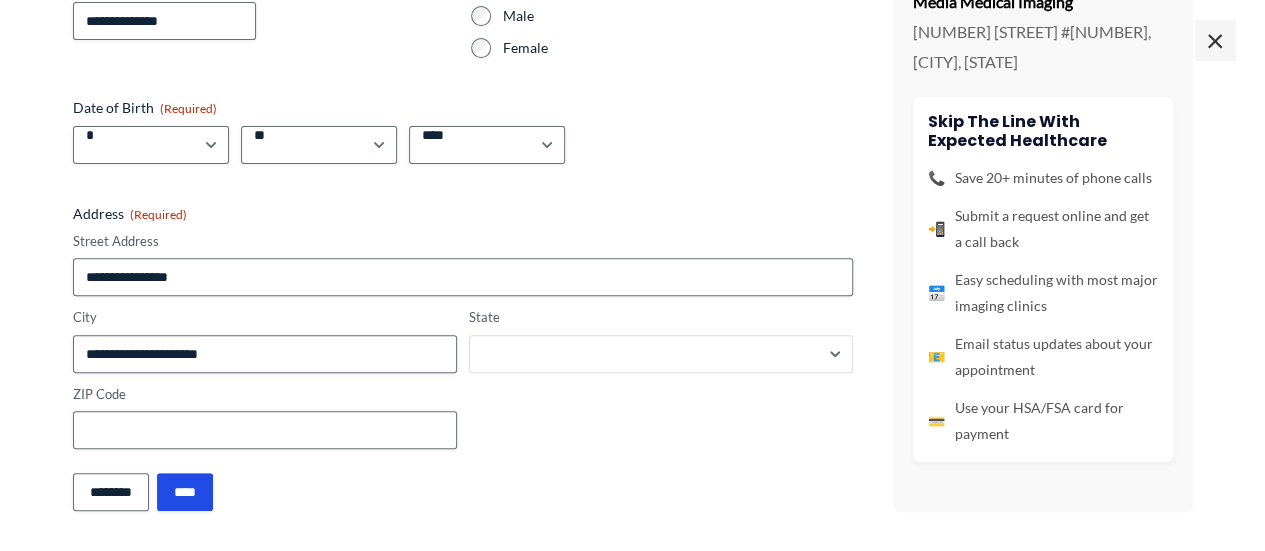 select on "**********" 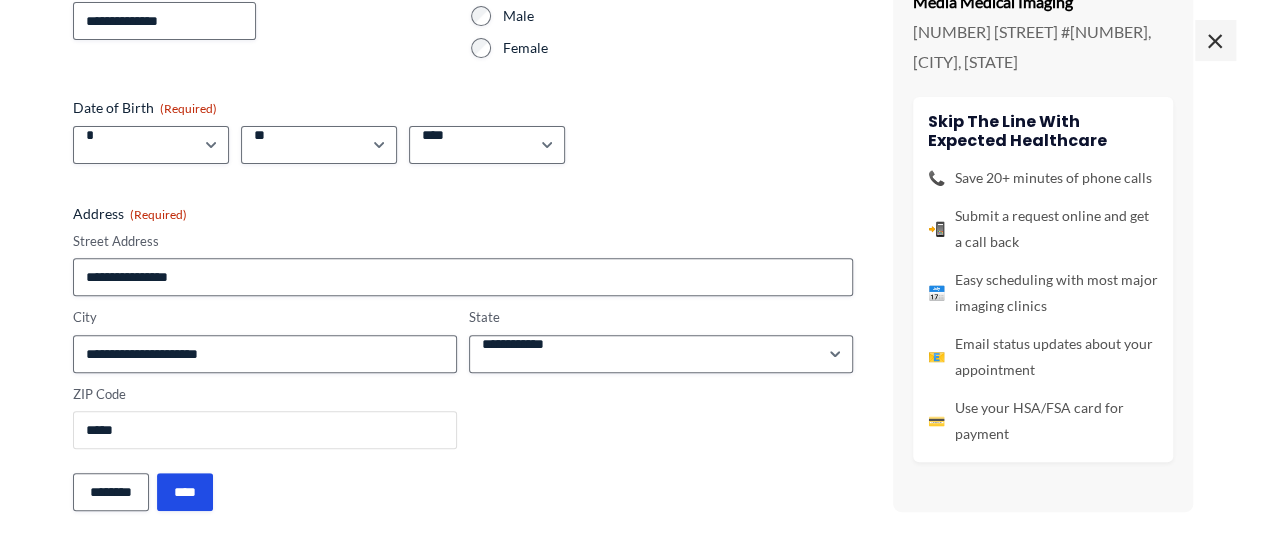 type on "*****" 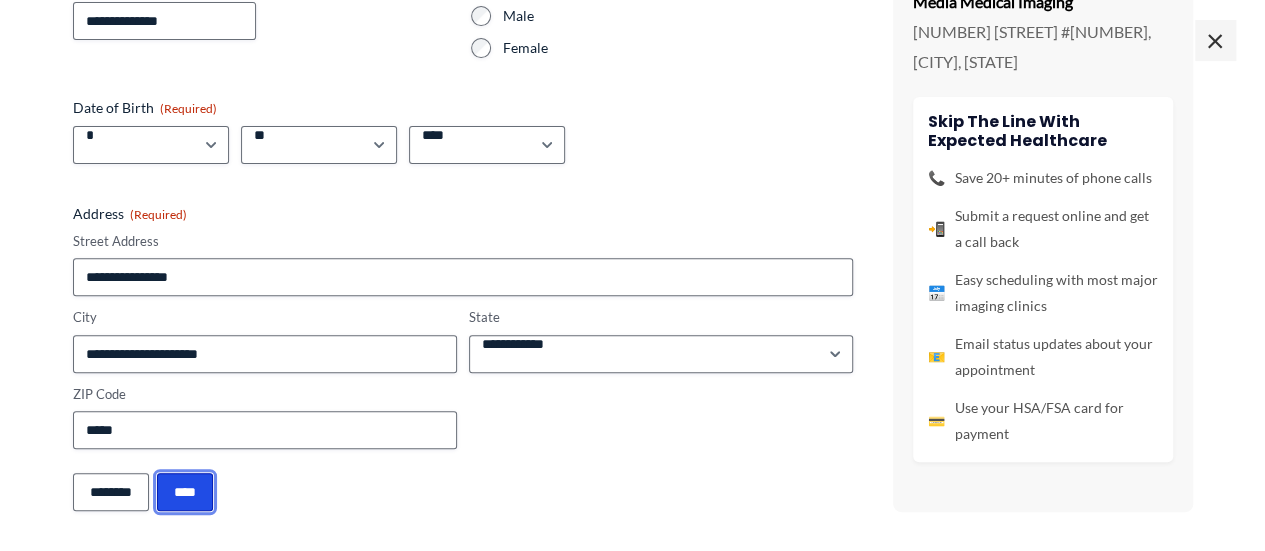 click on "****" at bounding box center [185, 492] 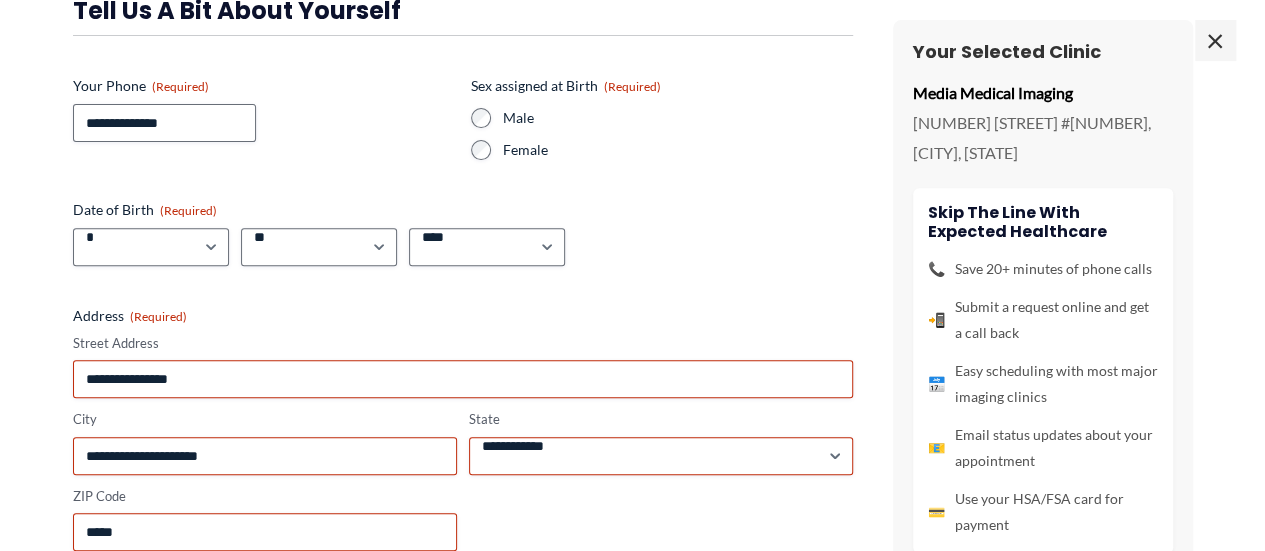 scroll, scrollTop: 320, scrollLeft: 0, axis: vertical 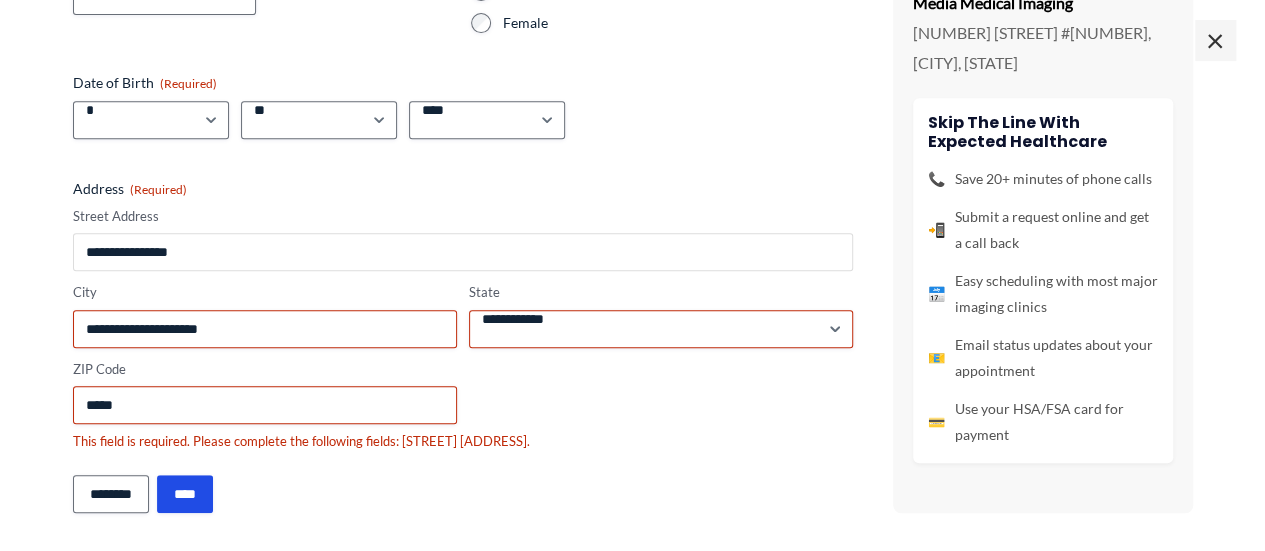 click on "Street Address" at bounding box center [463, 252] 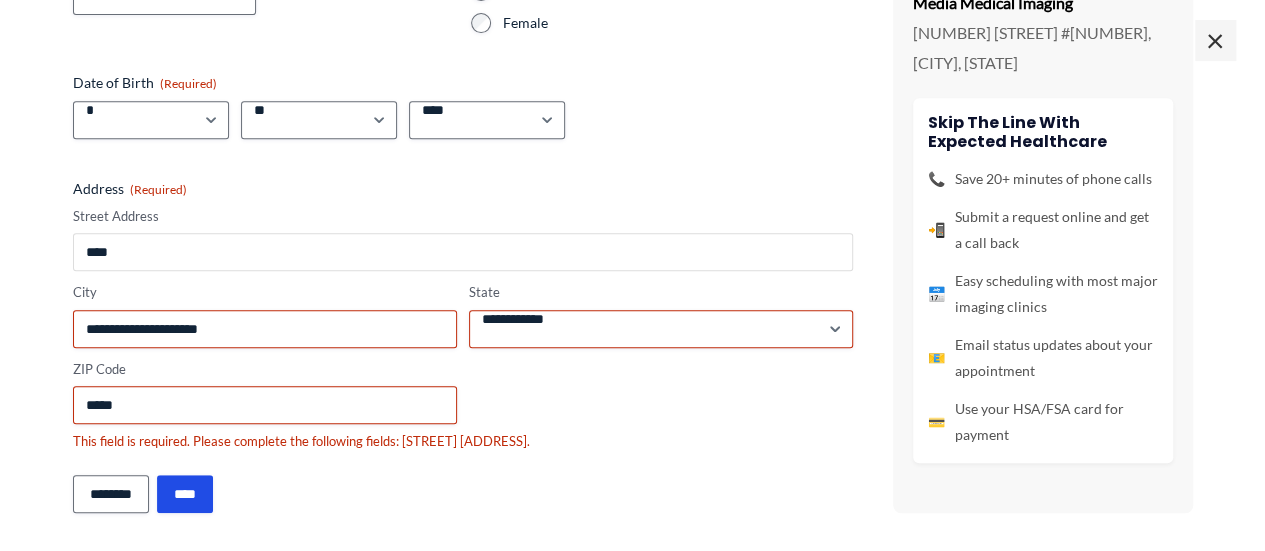 drag, startPoint x: 223, startPoint y: 257, endPoint x: 0, endPoint y: 233, distance: 224.28777 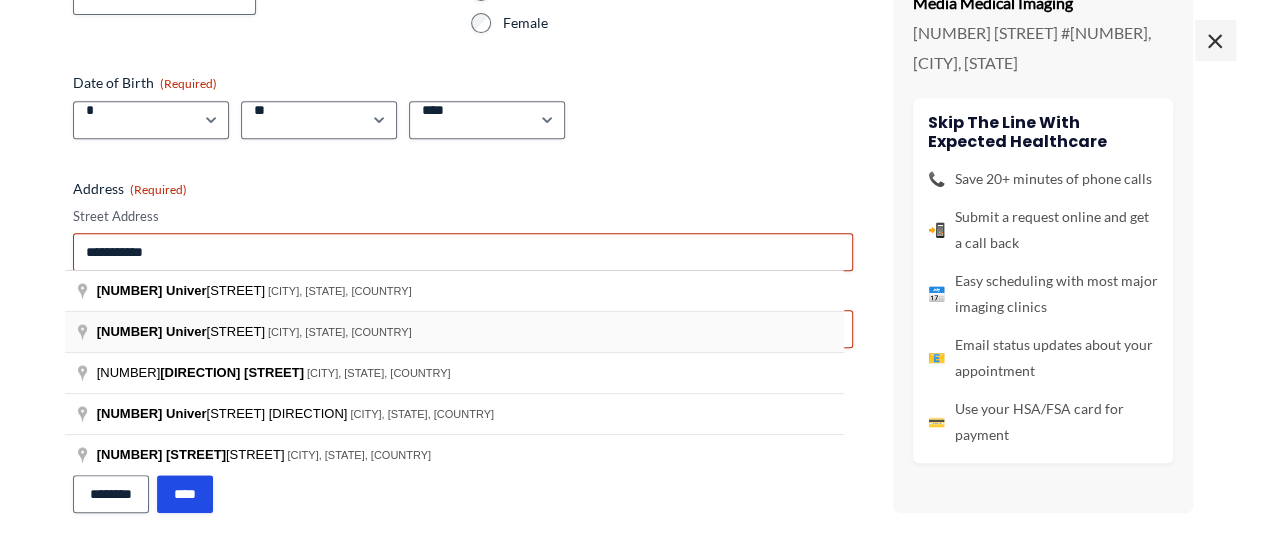 type on "**********" 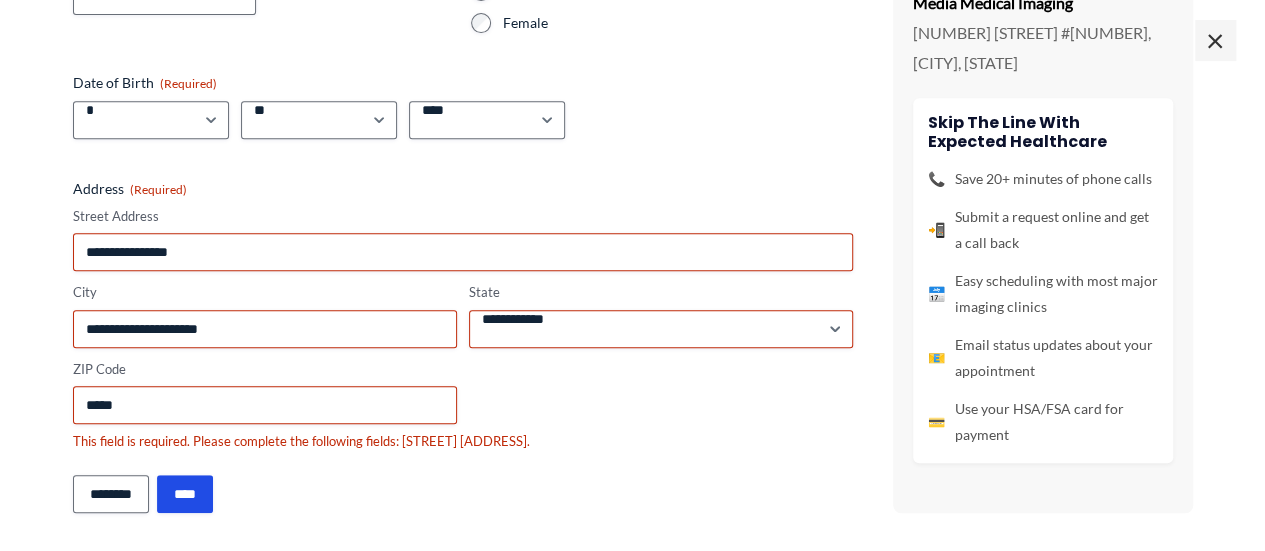 type on "**********" 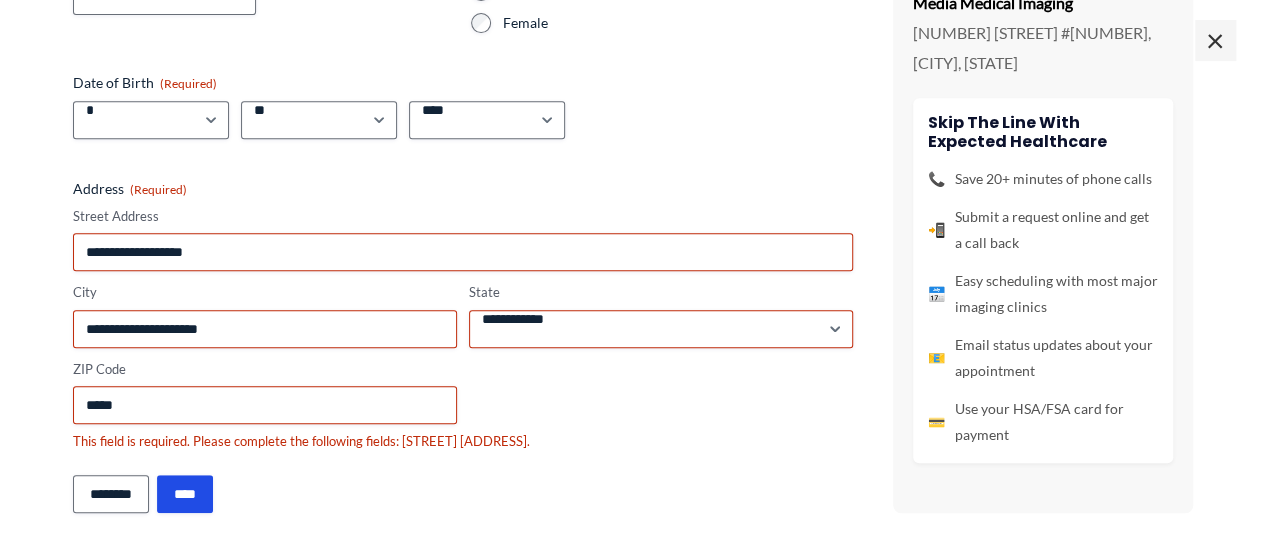 type on "******" 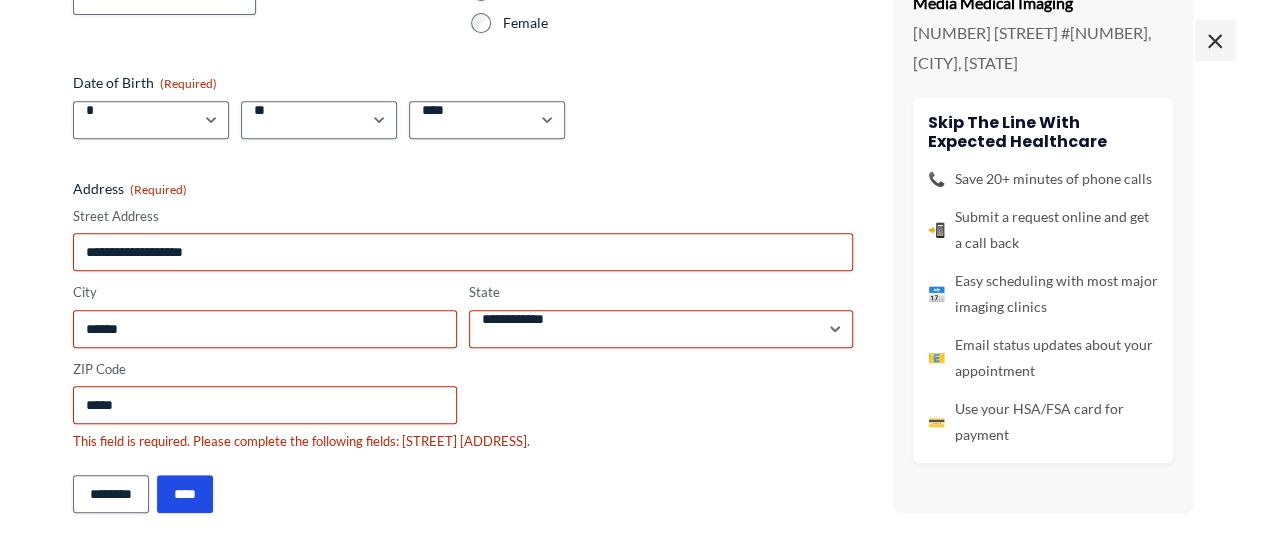 type on "**********" 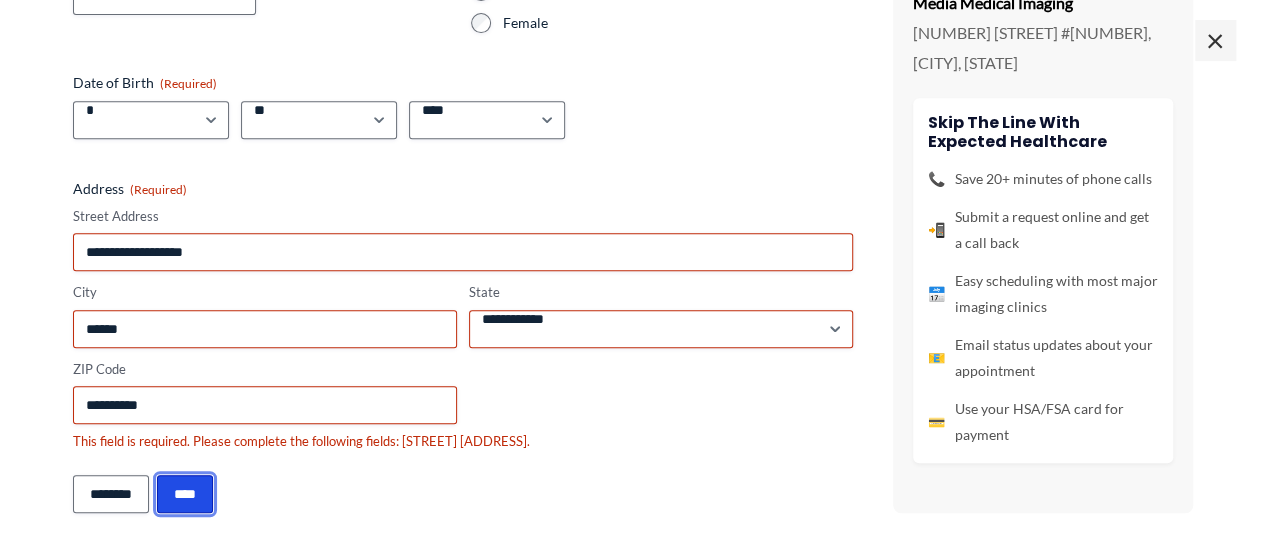 click on "****" at bounding box center [185, 494] 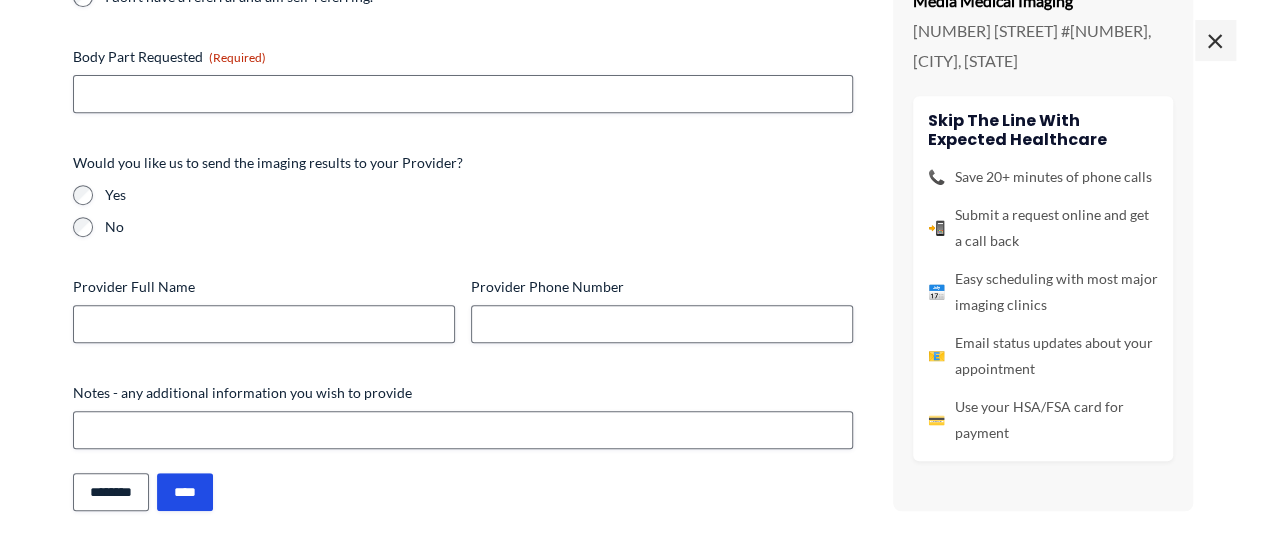 scroll, scrollTop: 86, scrollLeft: 0, axis: vertical 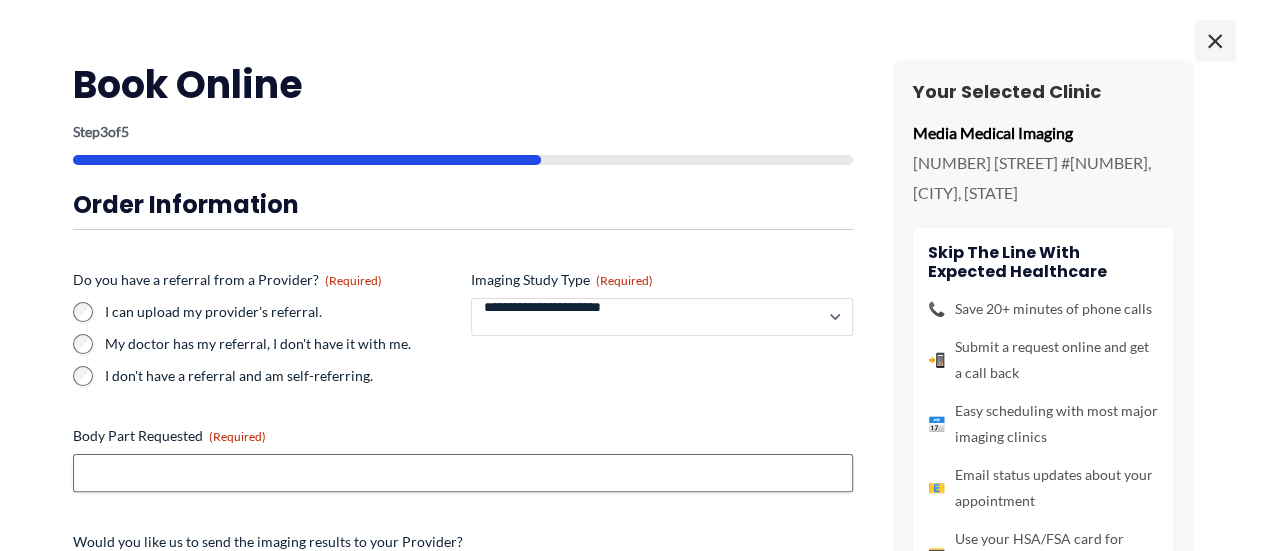 click on "**********" at bounding box center (662, 317) 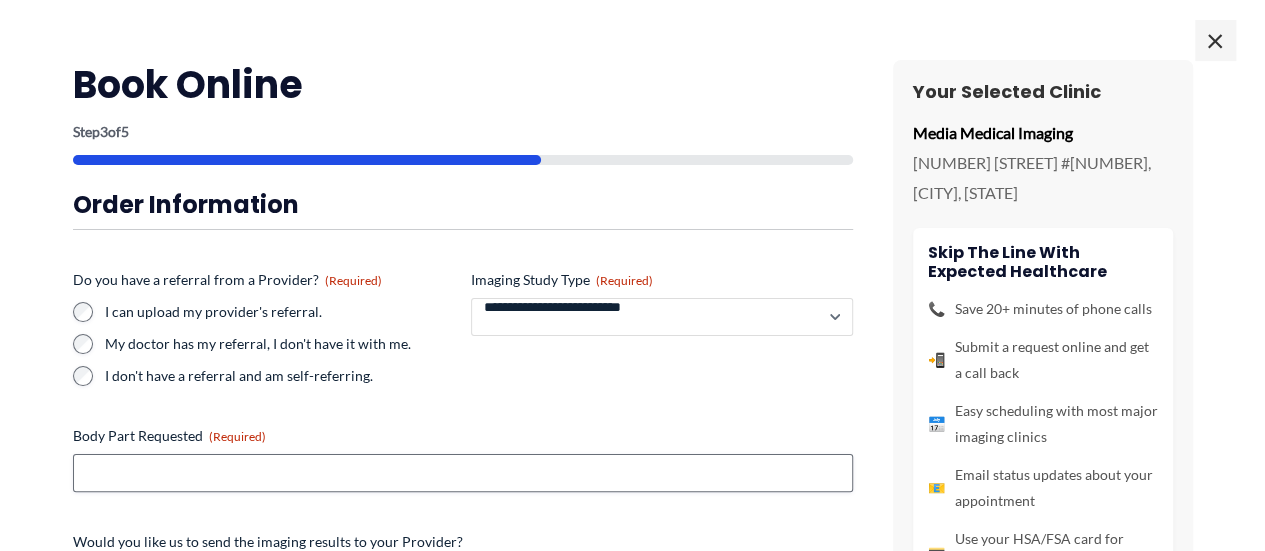 click on "**********" at bounding box center [662, 317] 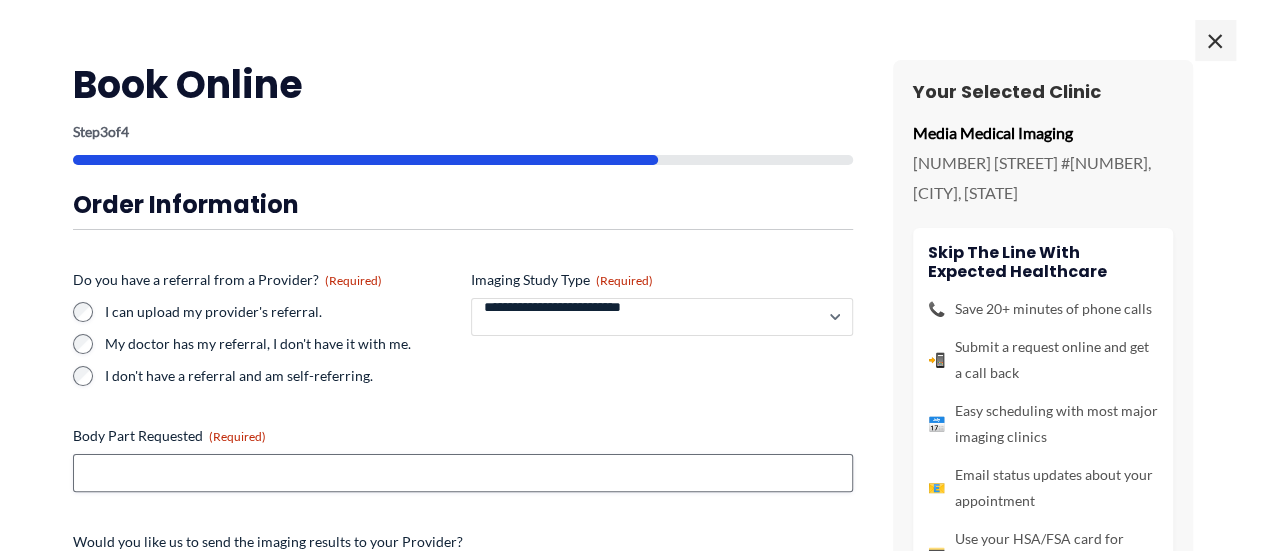 scroll, scrollTop: 200, scrollLeft: 0, axis: vertical 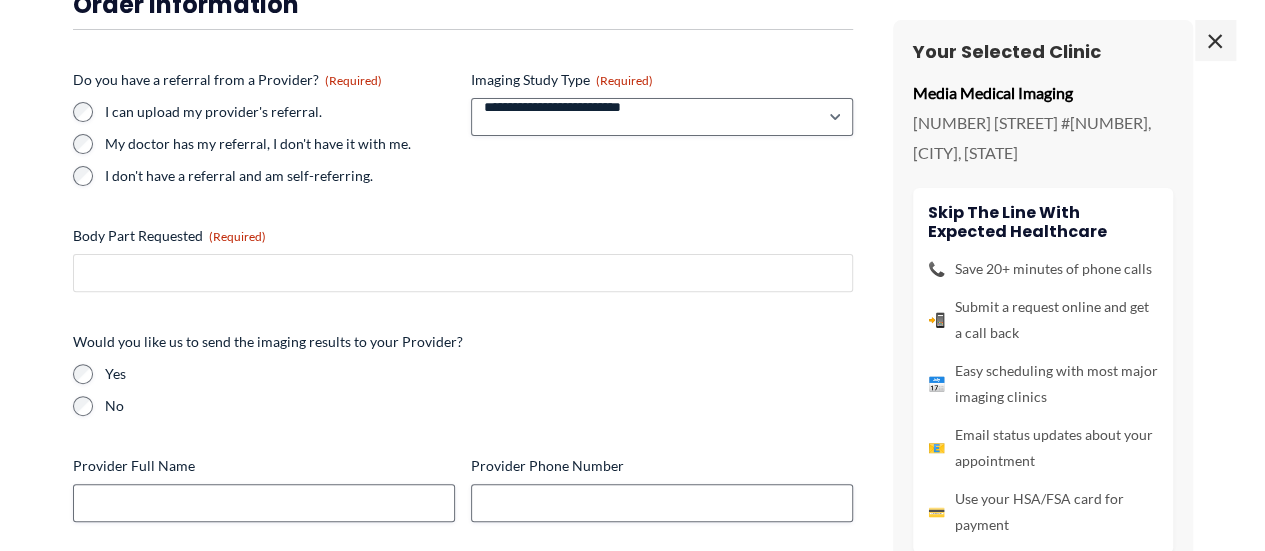 click on "Body Part Requested (Required)" at bounding box center (463, 273) 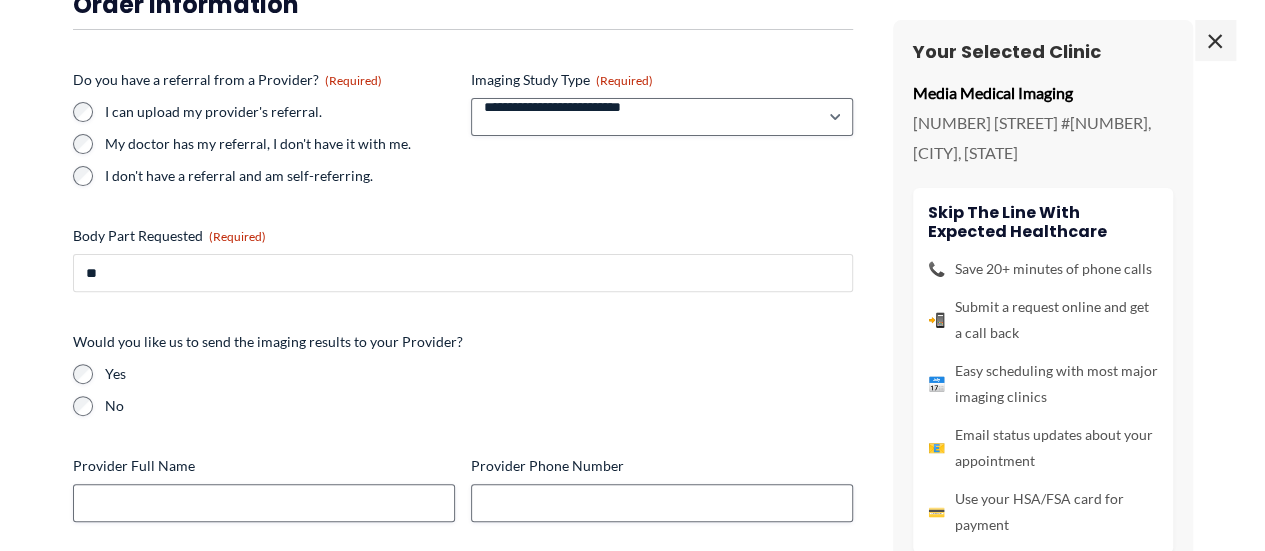 type on "*" 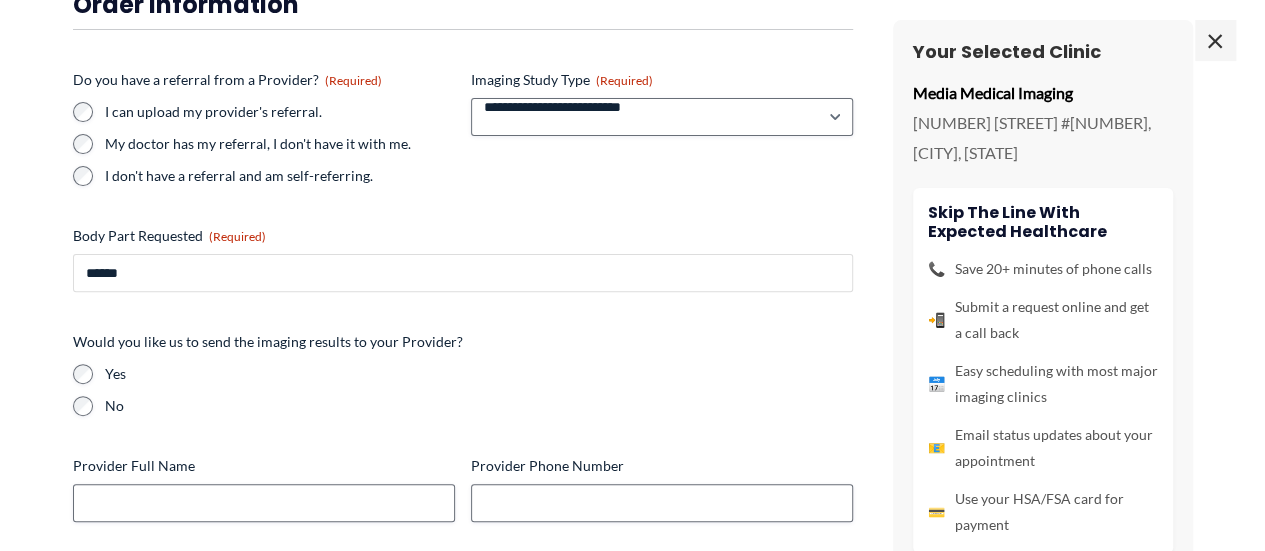 type on "******" 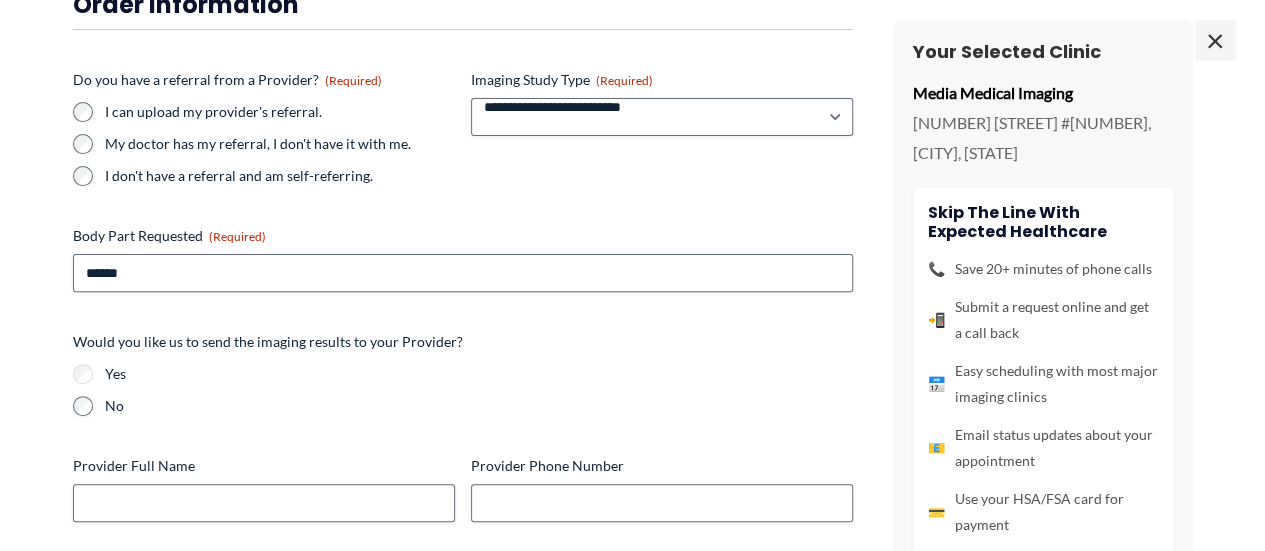 scroll, scrollTop: 400, scrollLeft: 0, axis: vertical 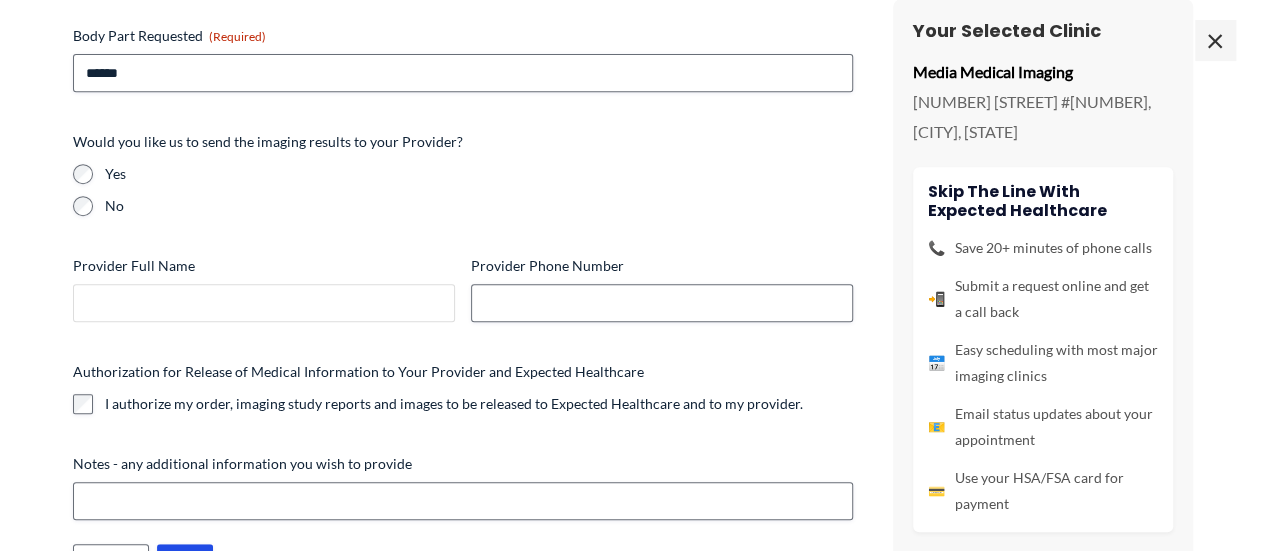 click on "Provider Full Name" at bounding box center [264, 303] 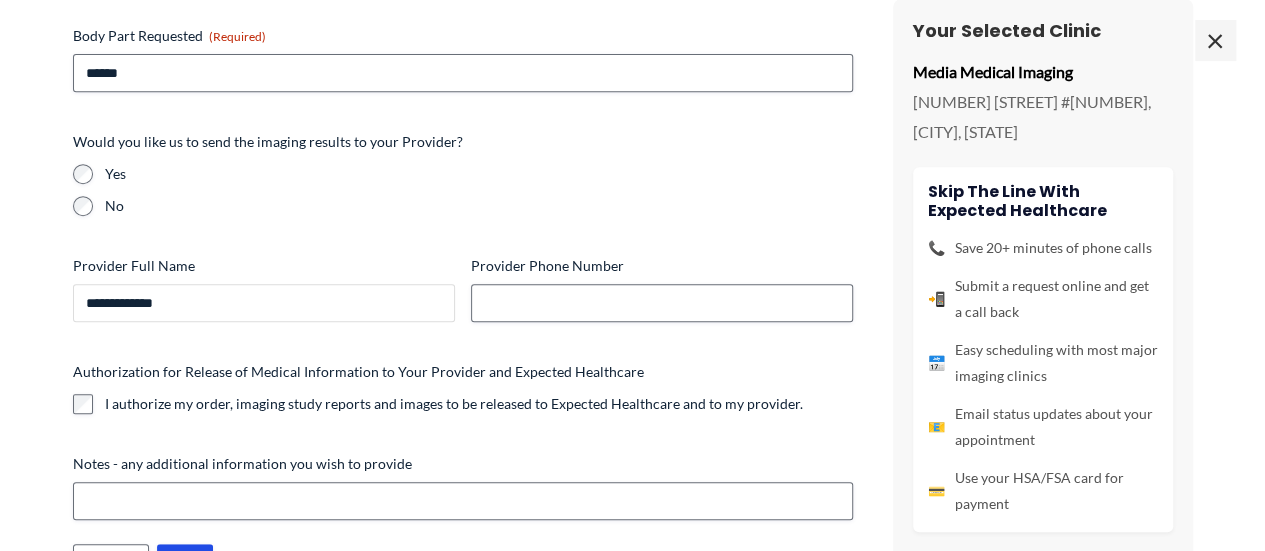 type on "**********" 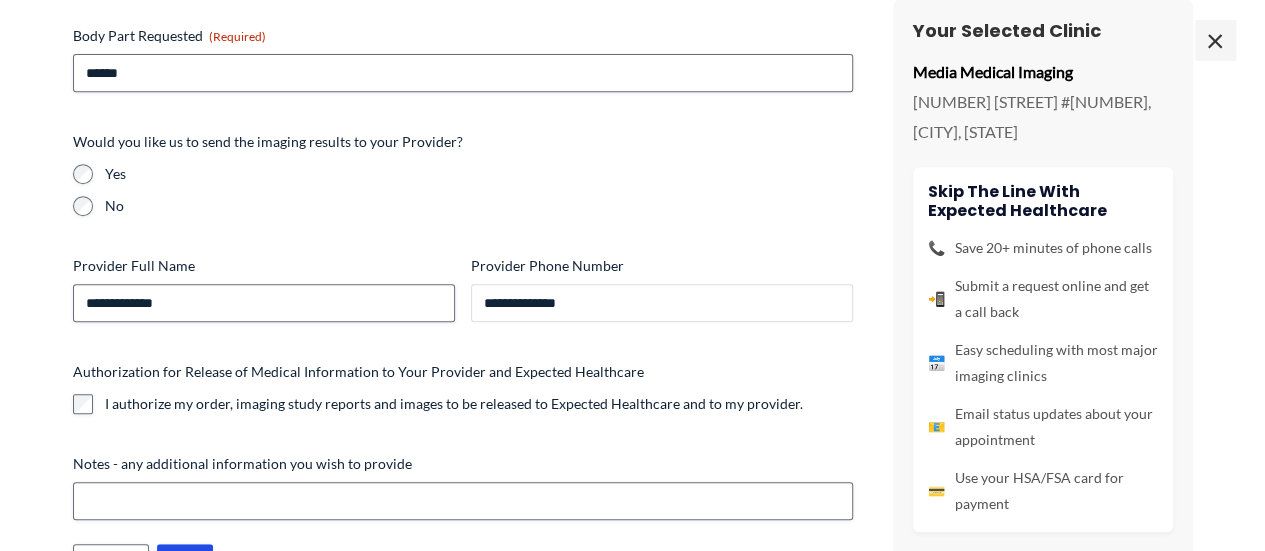 type on "**********" 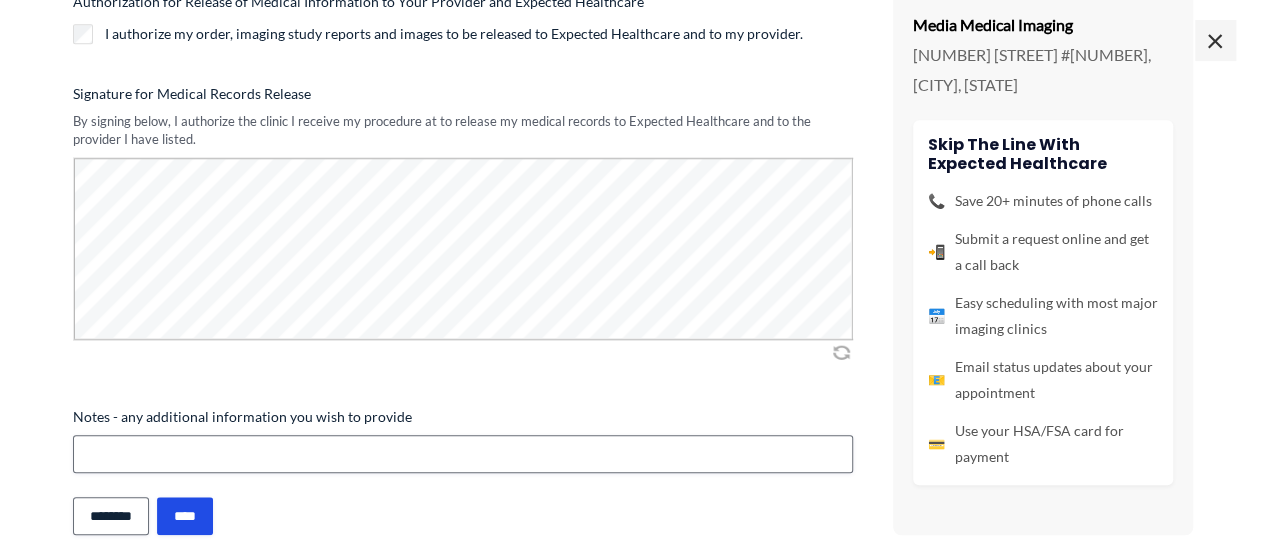 scroll, scrollTop: 793, scrollLeft: 0, axis: vertical 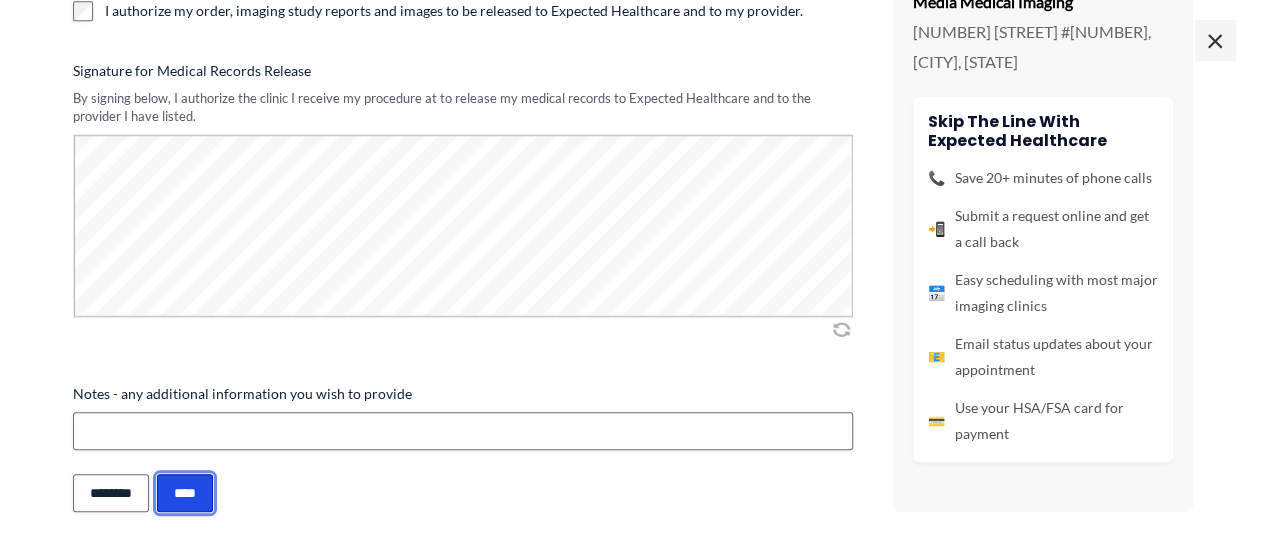 click on "****" at bounding box center [185, 493] 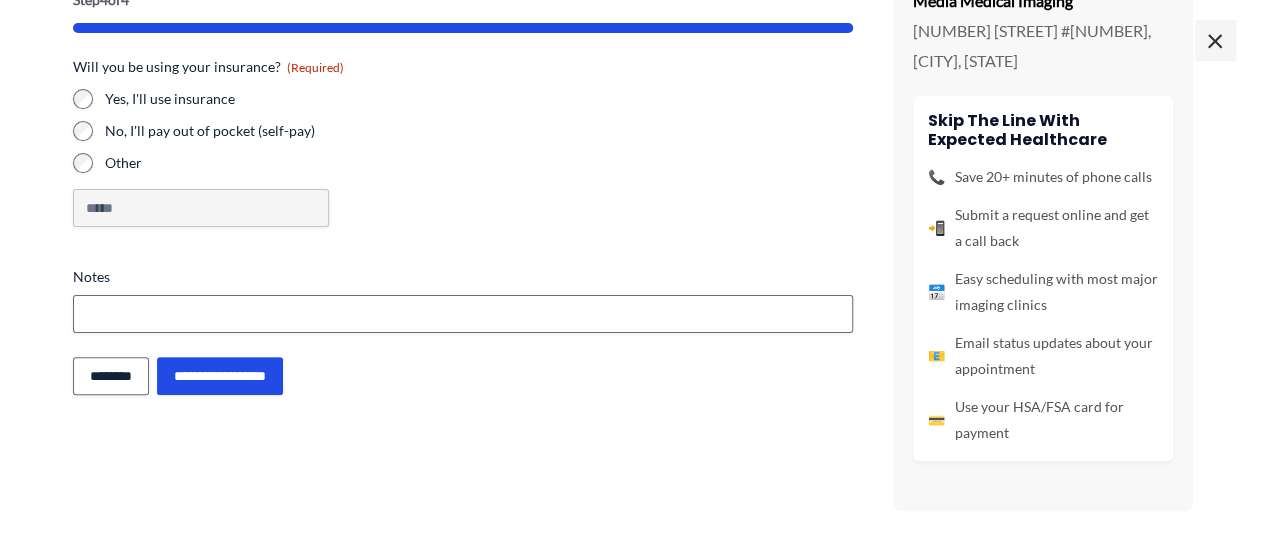 scroll, scrollTop: 102, scrollLeft: 0, axis: vertical 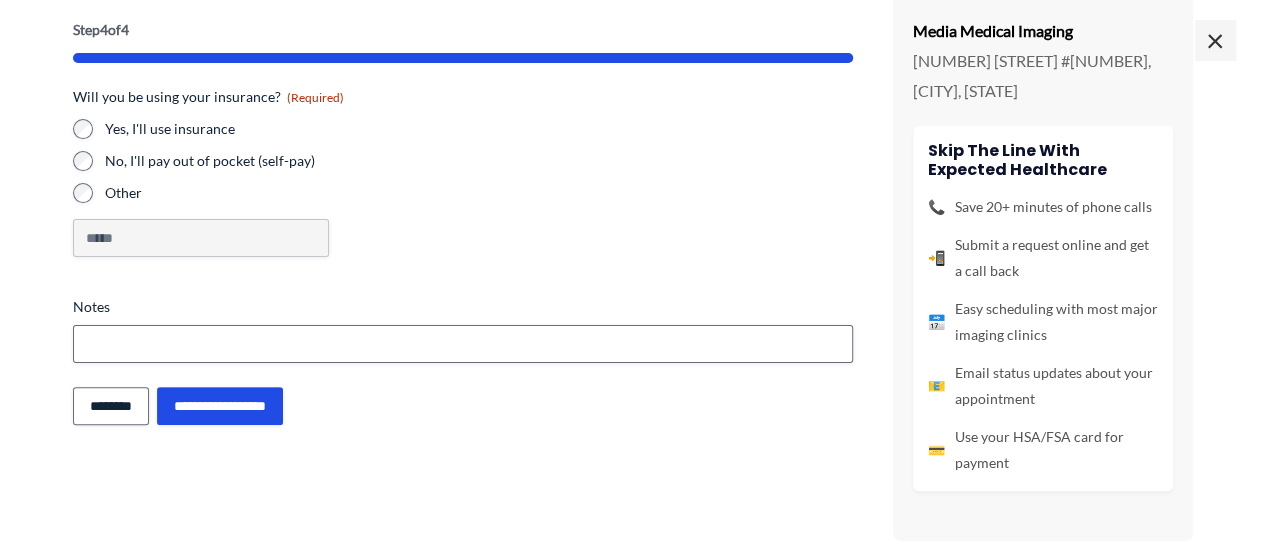 click on "Yes, I'll use insurance" at bounding box center (479, 129) 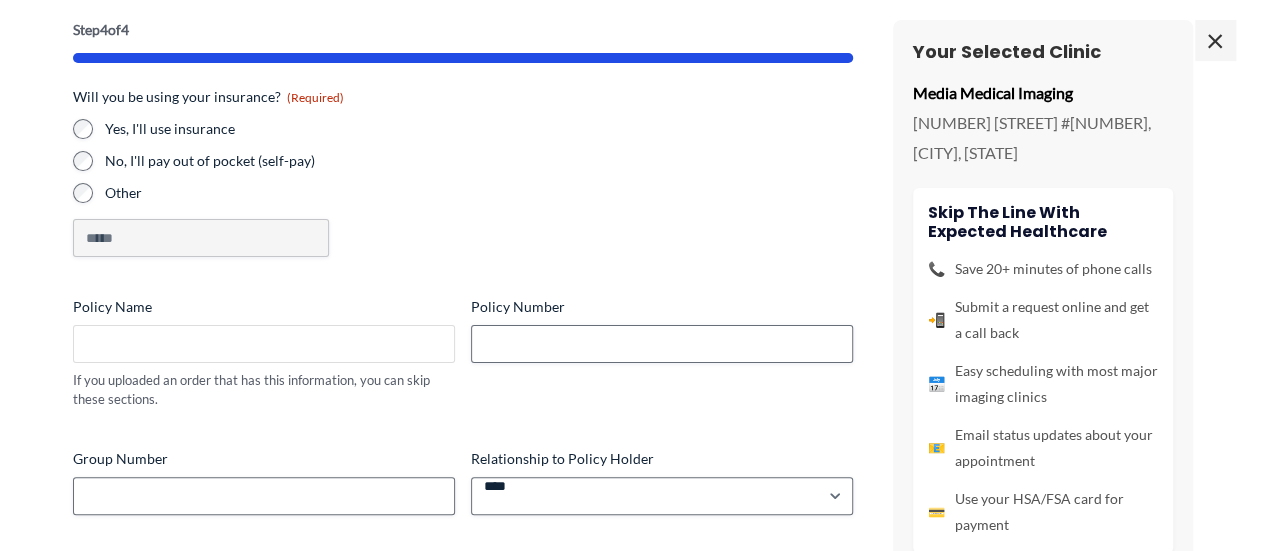 click on "Policy Name" at bounding box center (264, 344) 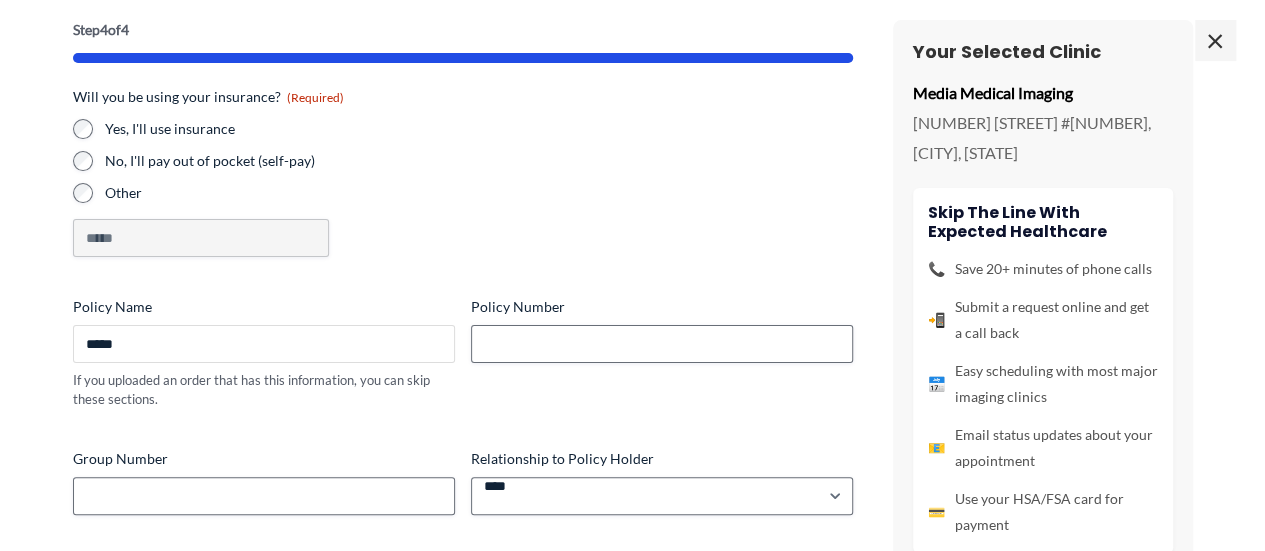type on "*****" 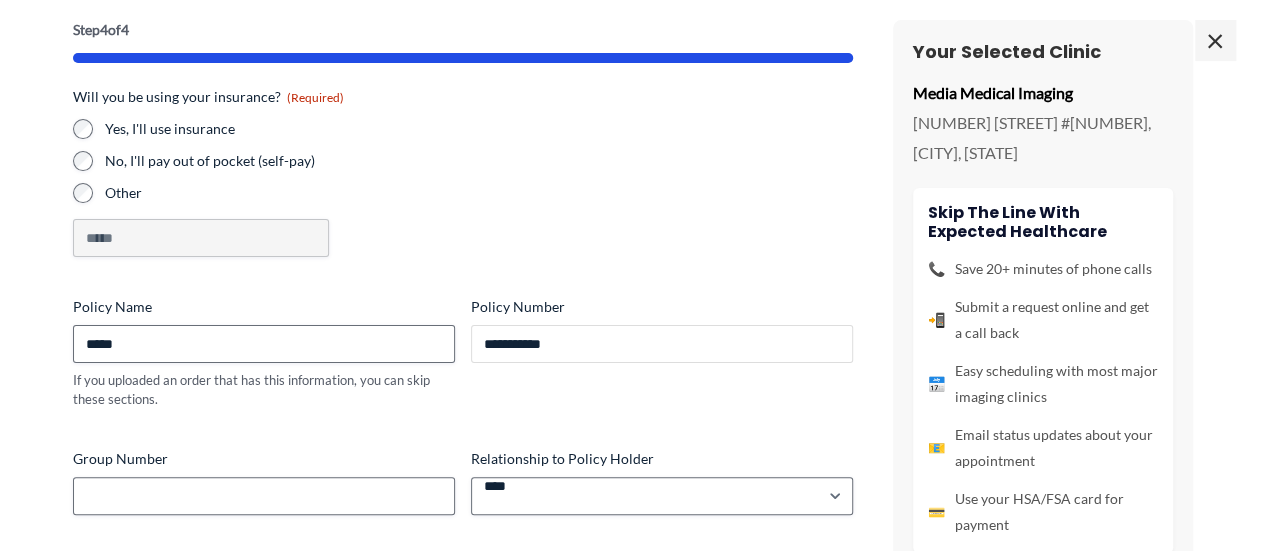 type on "**********" 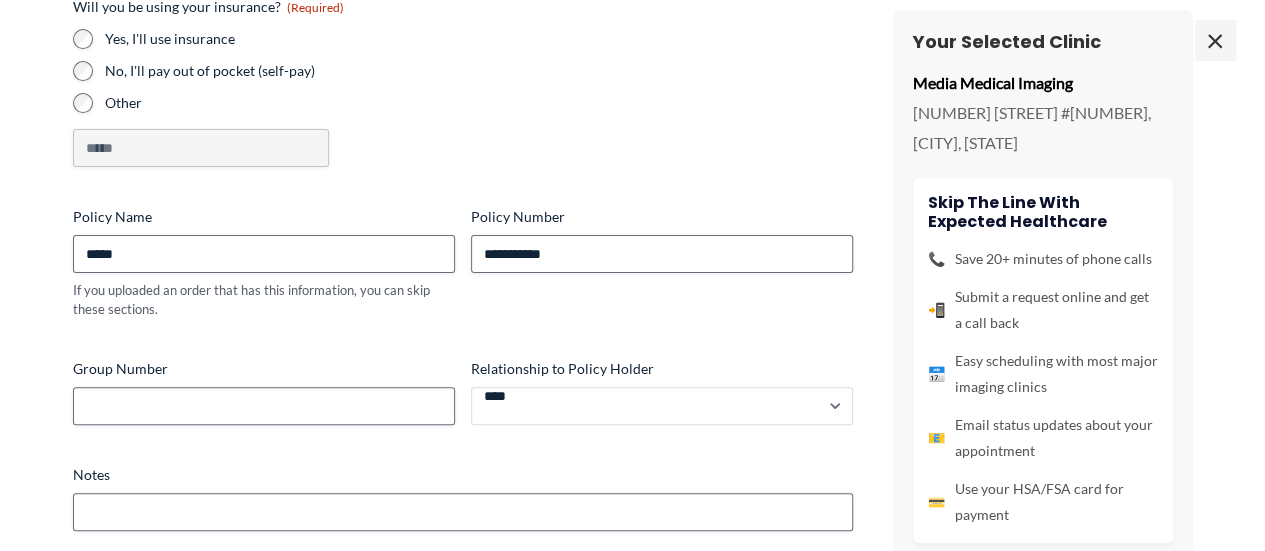 scroll, scrollTop: 273, scrollLeft: 0, axis: vertical 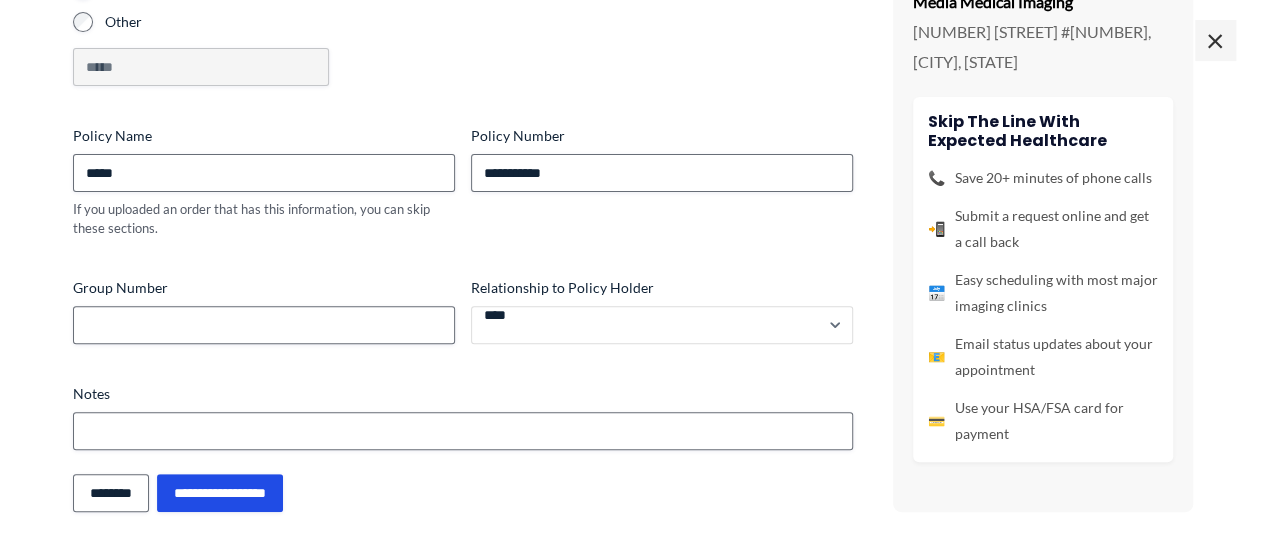 click on "**** ****** ********* *****" at bounding box center (662, 325) 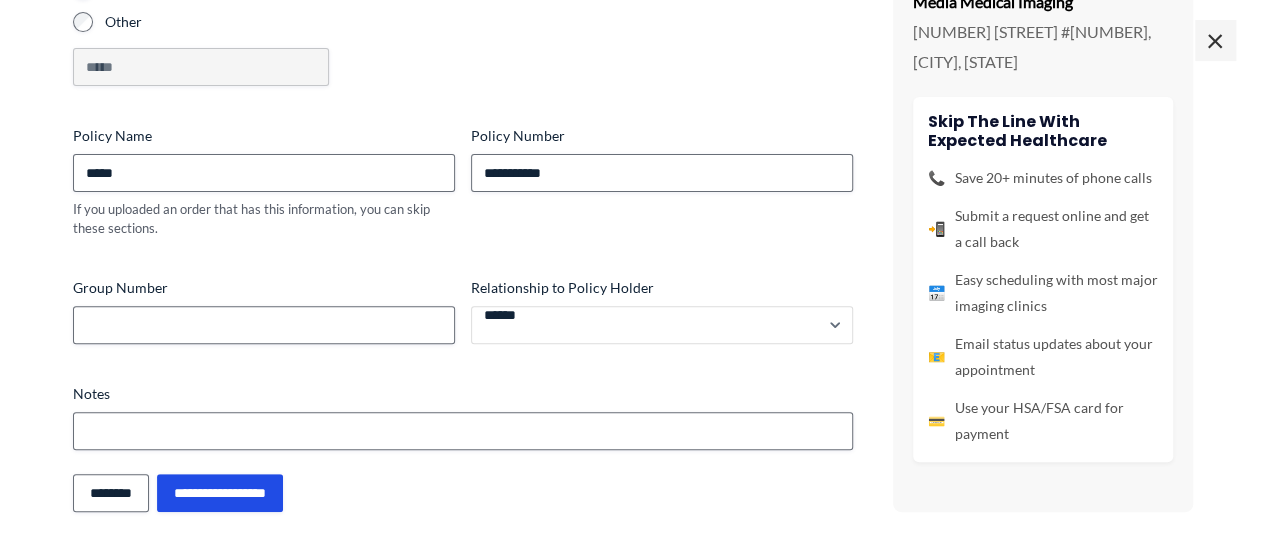 click on "**** ****** ********* *****" at bounding box center (662, 325) 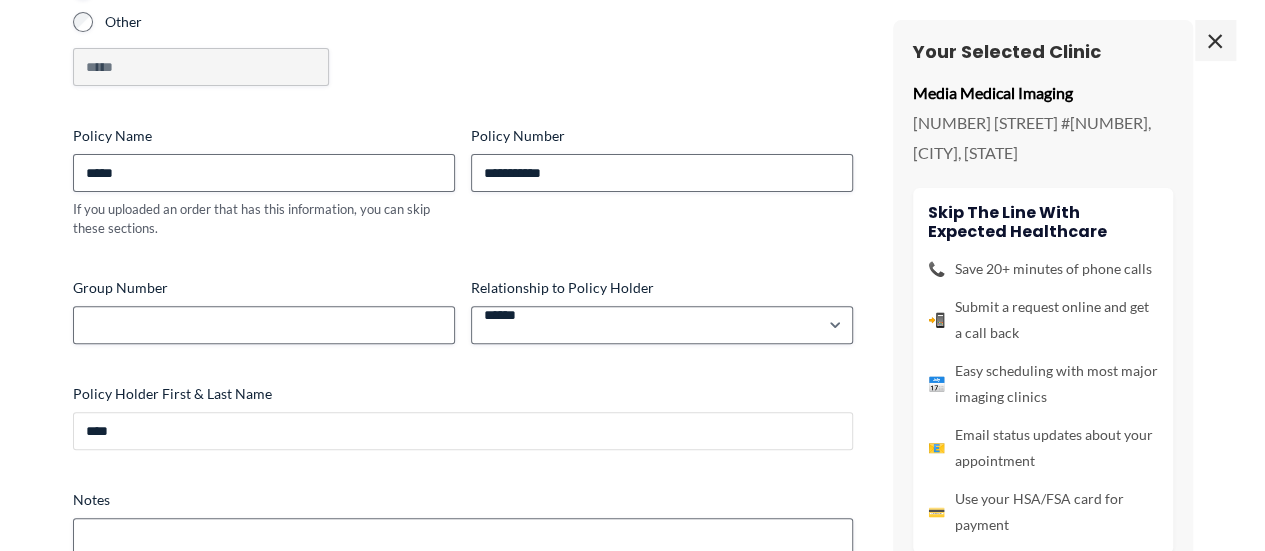 click on "Policy Holder First & Last Name" at bounding box center [463, 431] 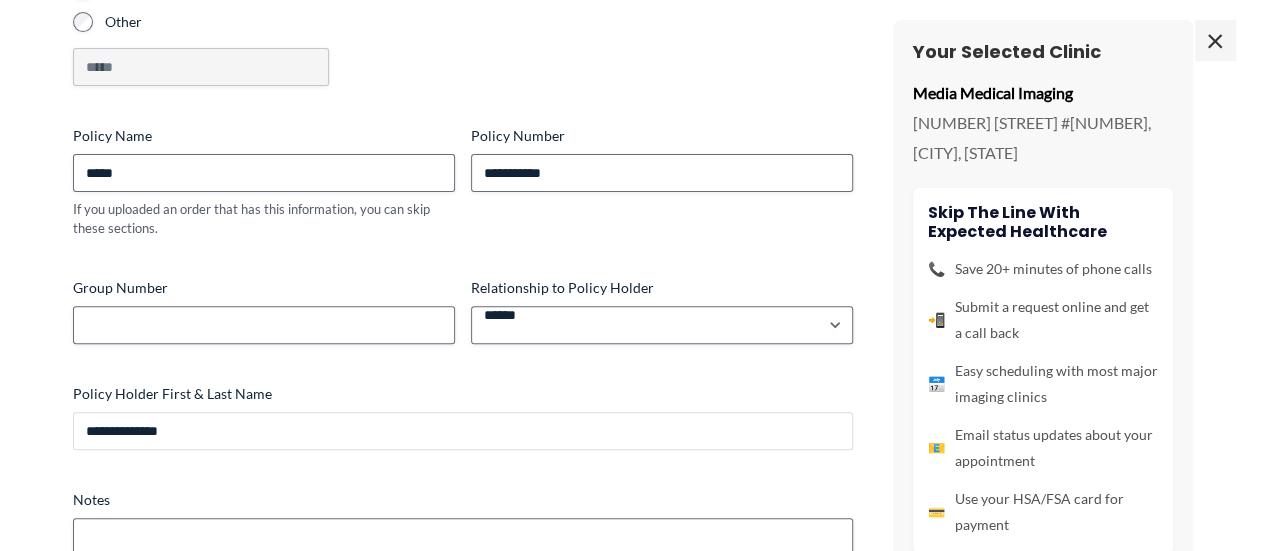 type on "**********" 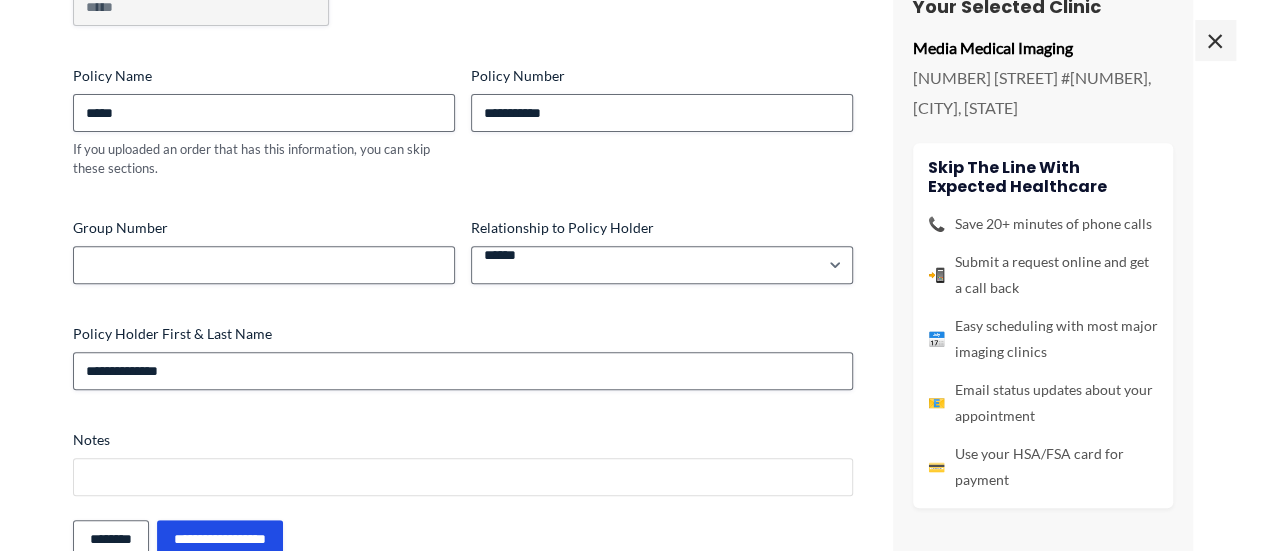 scroll, scrollTop: 379, scrollLeft: 0, axis: vertical 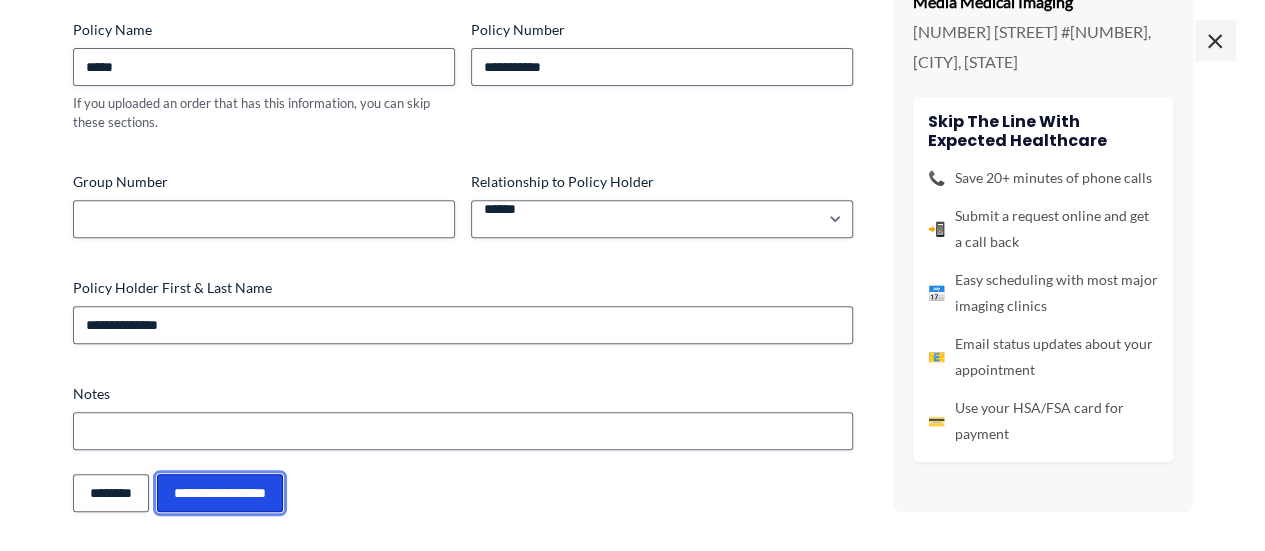 click on "**********" at bounding box center (220, 493) 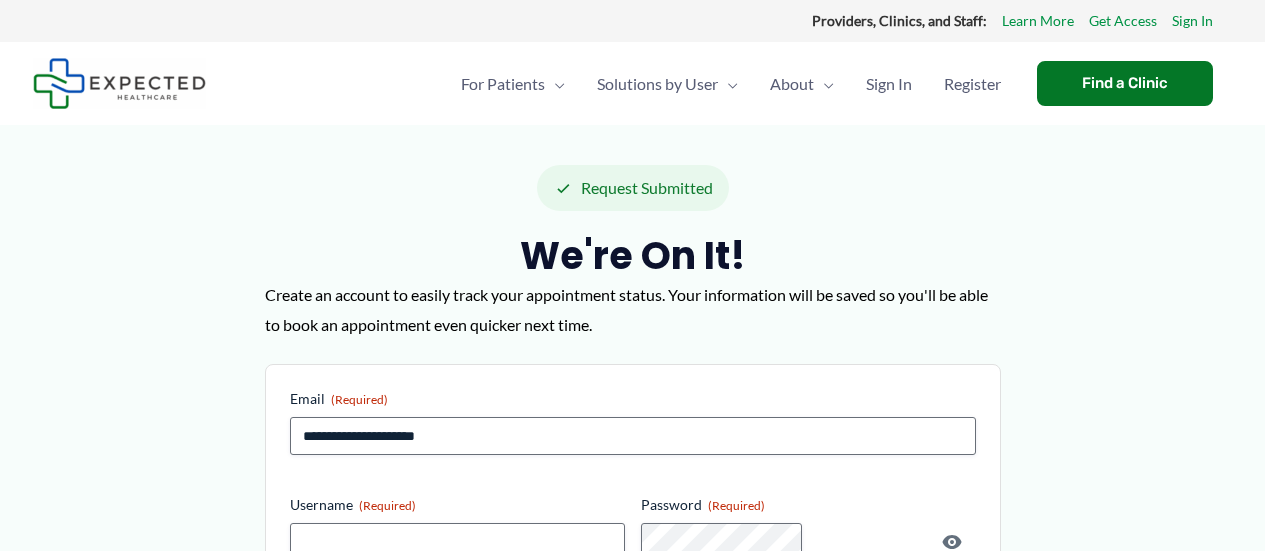 scroll, scrollTop: 0, scrollLeft: 0, axis: both 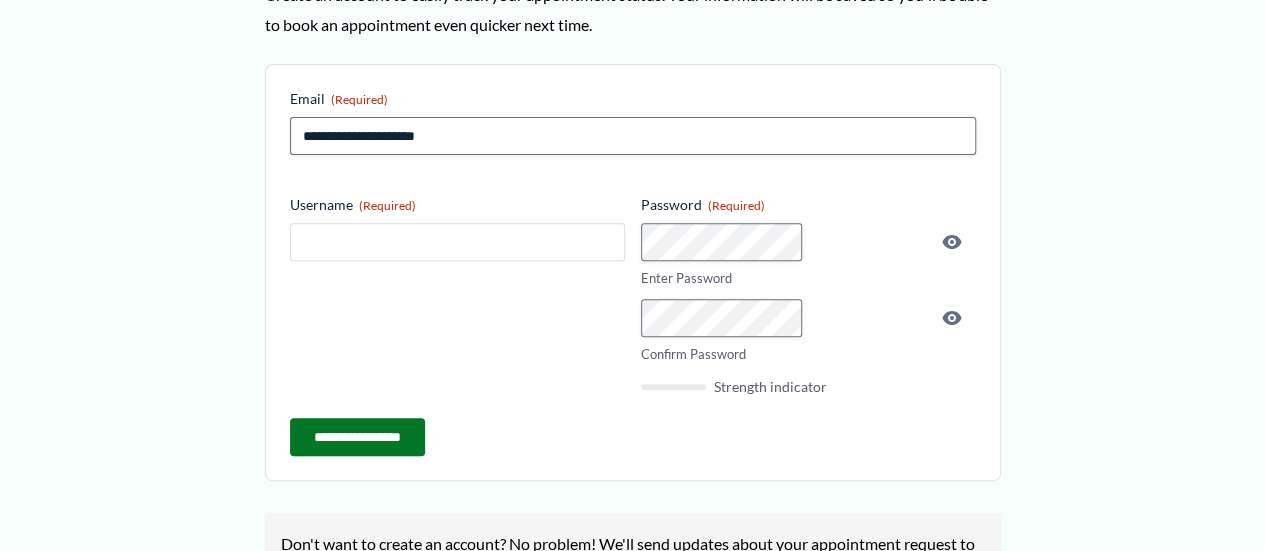 click on "Username (Required)" at bounding box center [457, 242] 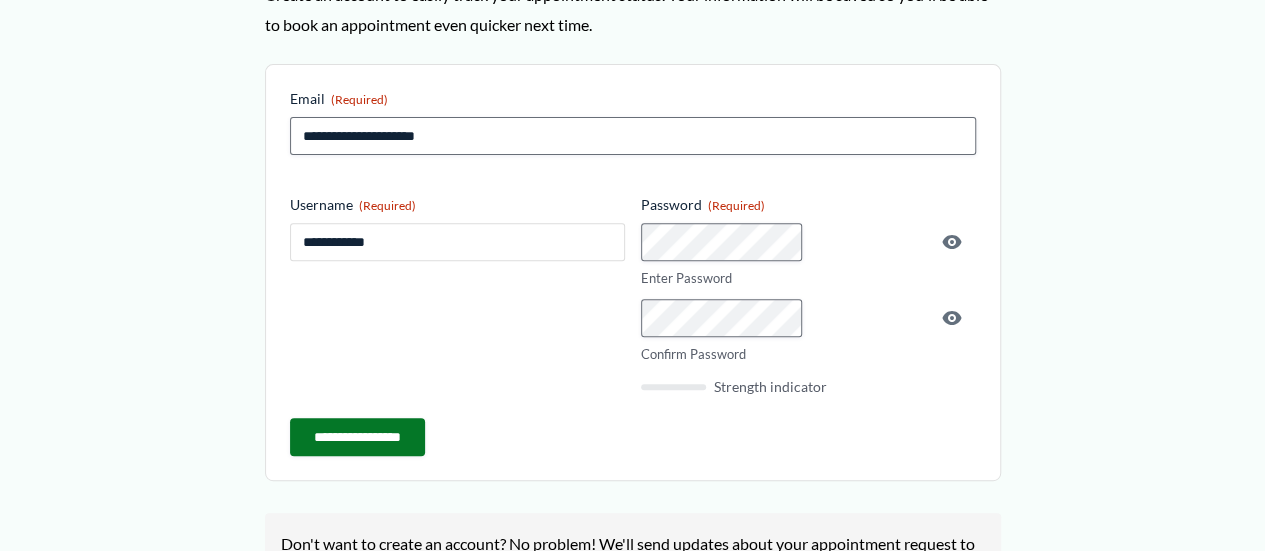 type on "**********" 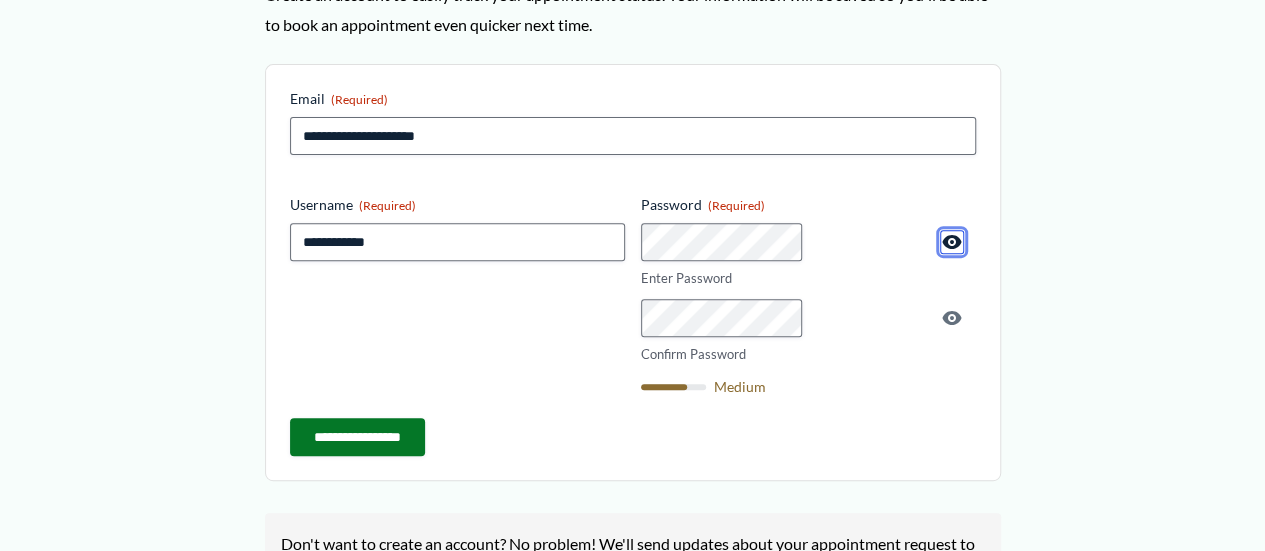 type 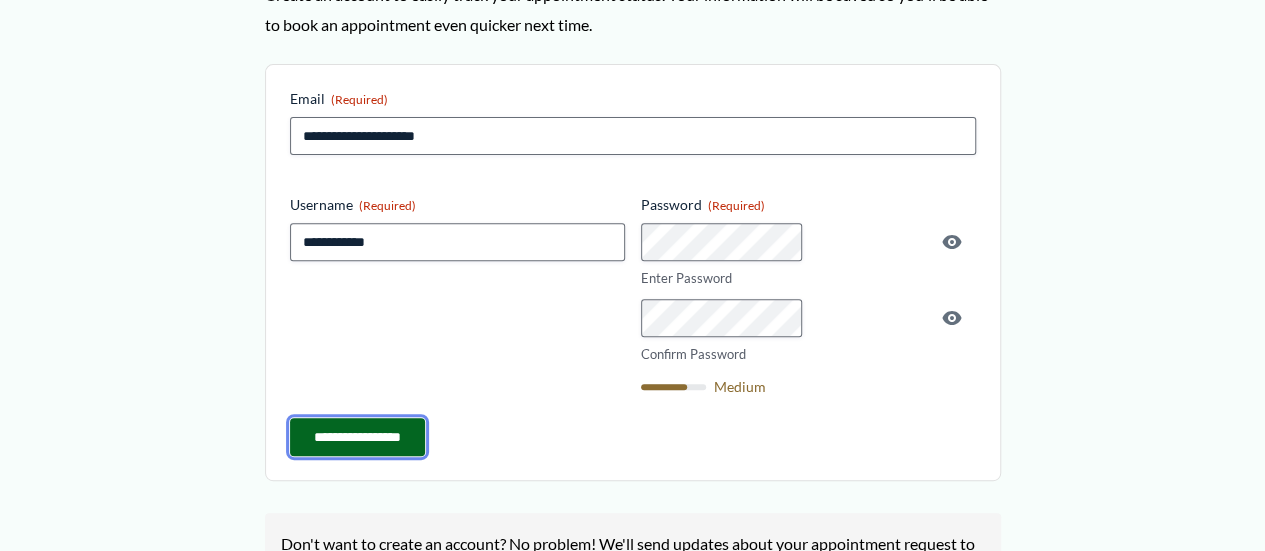 click on "**********" at bounding box center (357, 437) 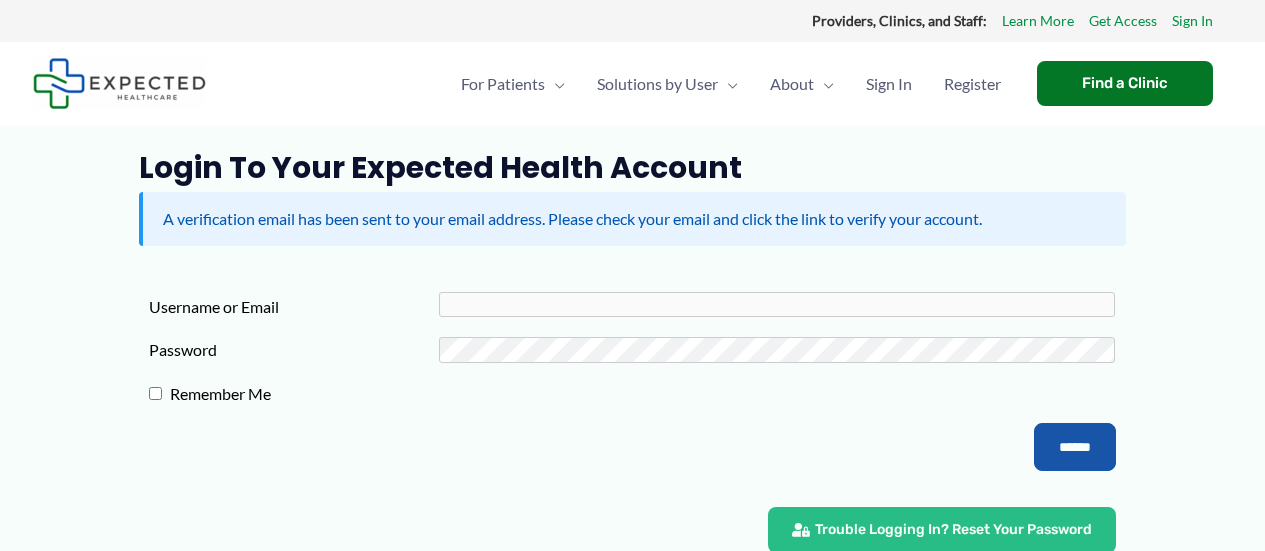 scroll, scrollTop: 0, scrollLeft: 0, axis: both 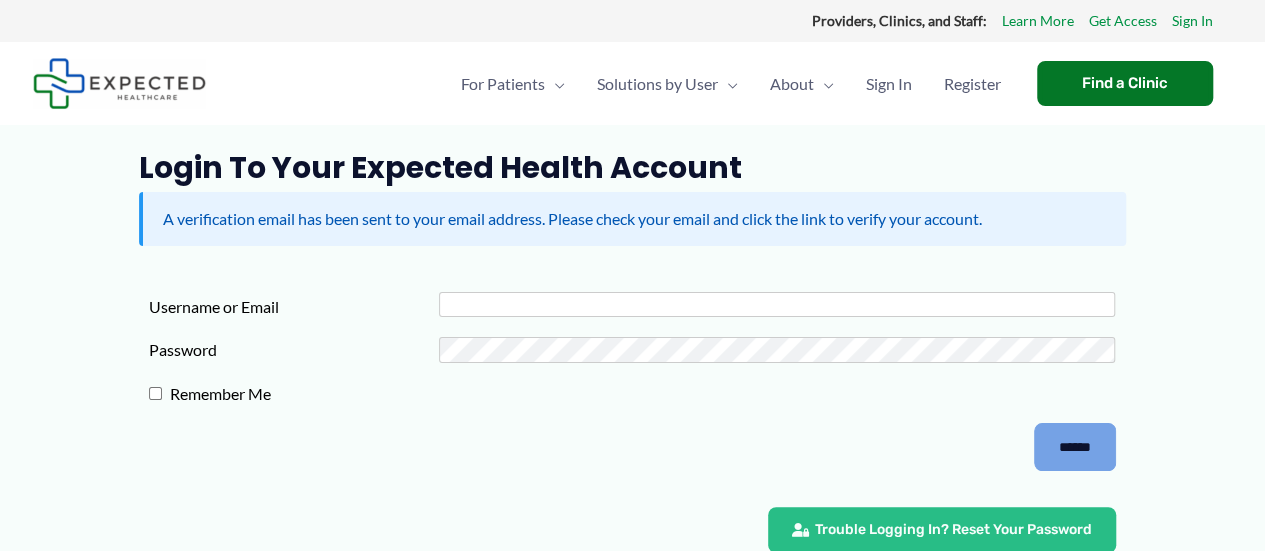 type on "**********" 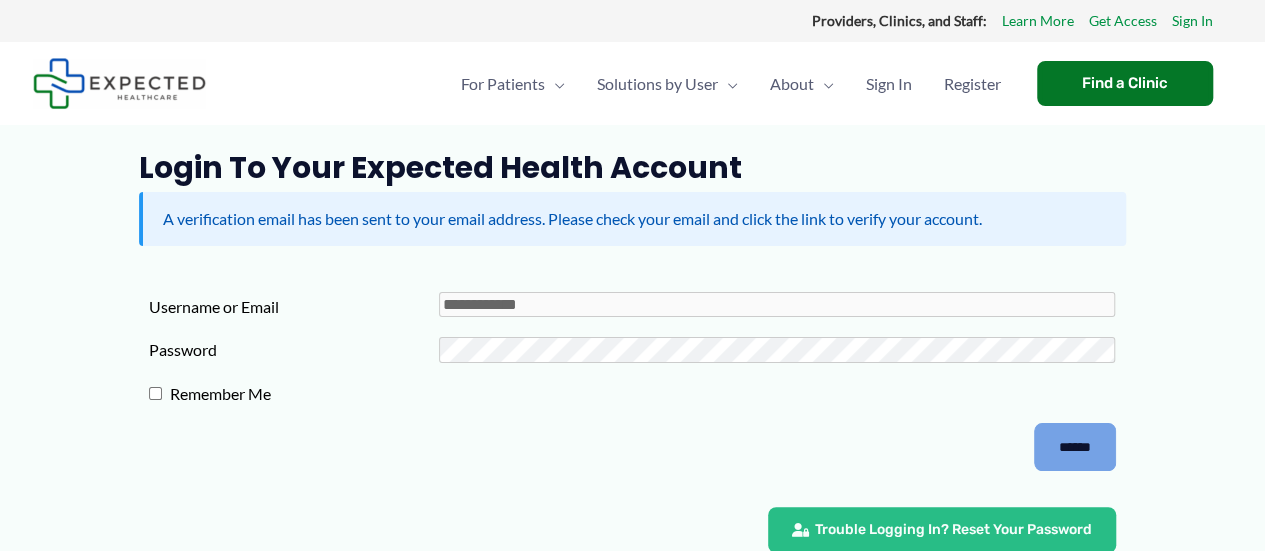click on "******" at bounding box center (1075, 447) 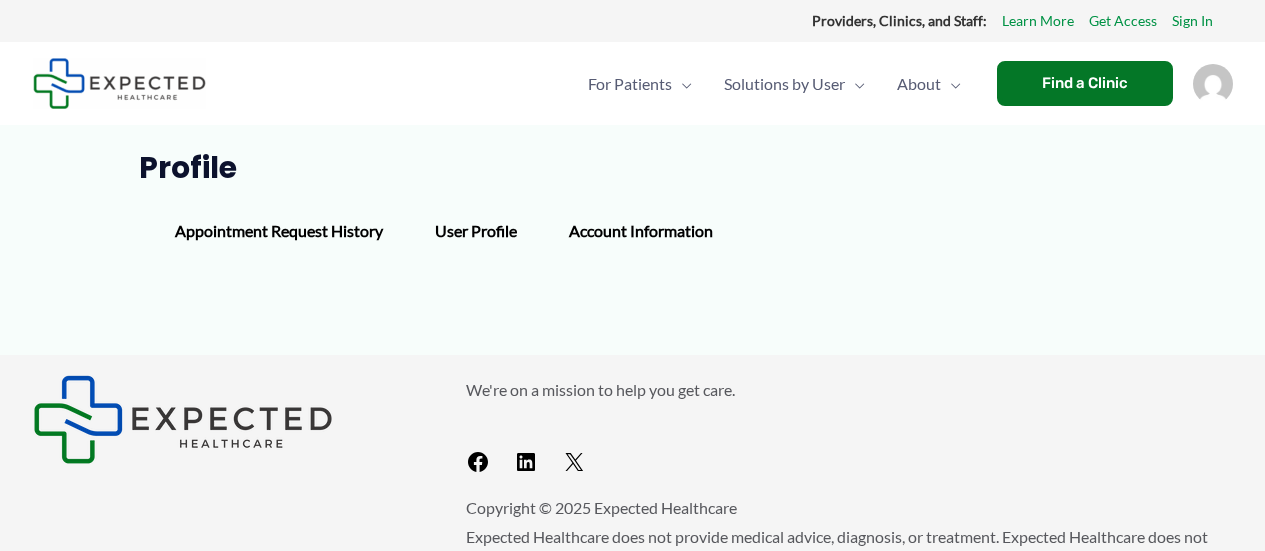 scroll, scrollTop: 0, scrollLeft: 0, axis: both 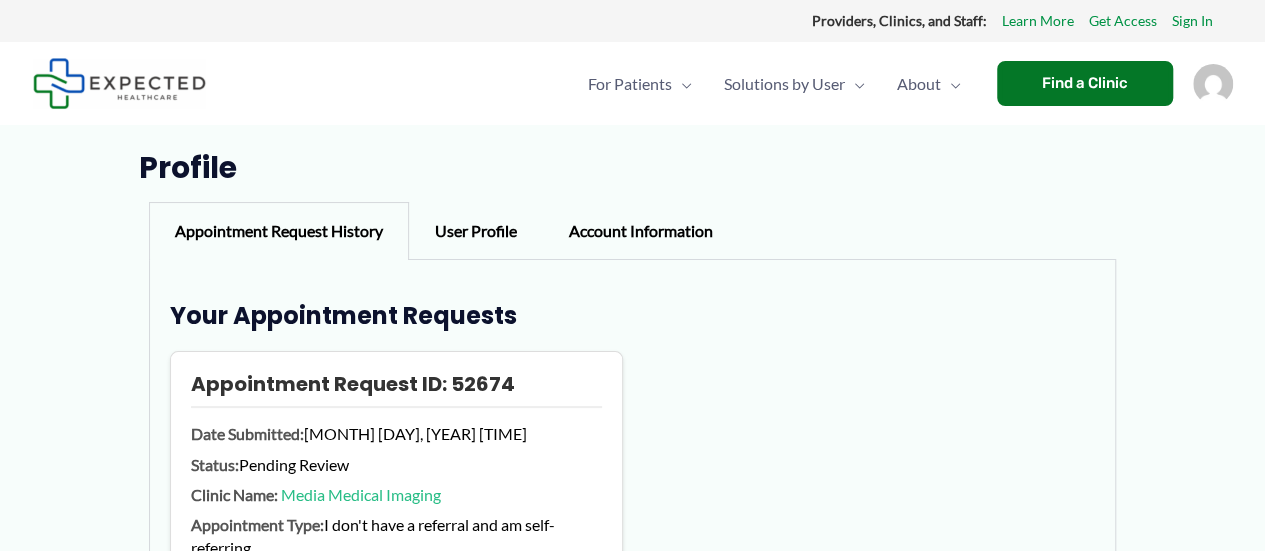 click on "Account Information" at bounding box center [641, 231] 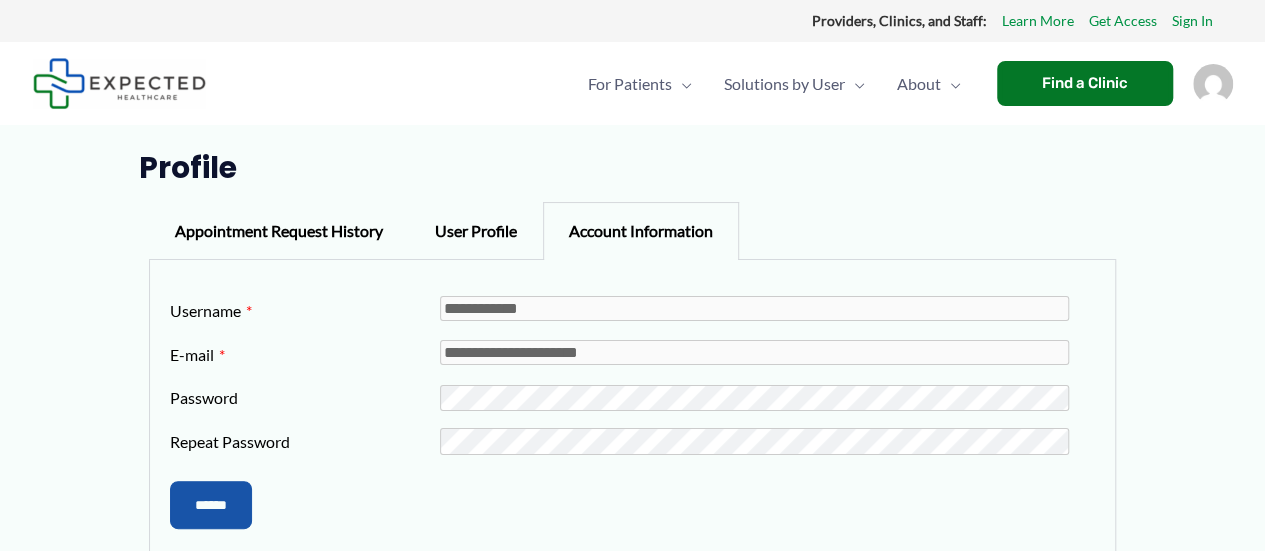 click on "Appointment Request History" at bounding box center (279, 231) 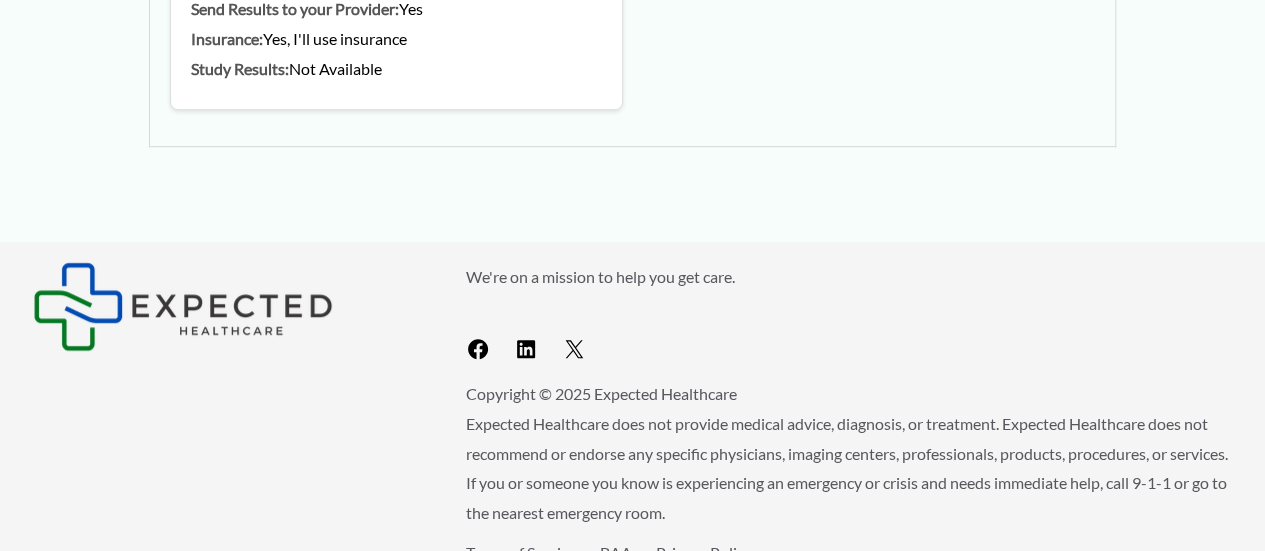 scroll, scrollTop: 0, scrollLeft: 0, axis: both 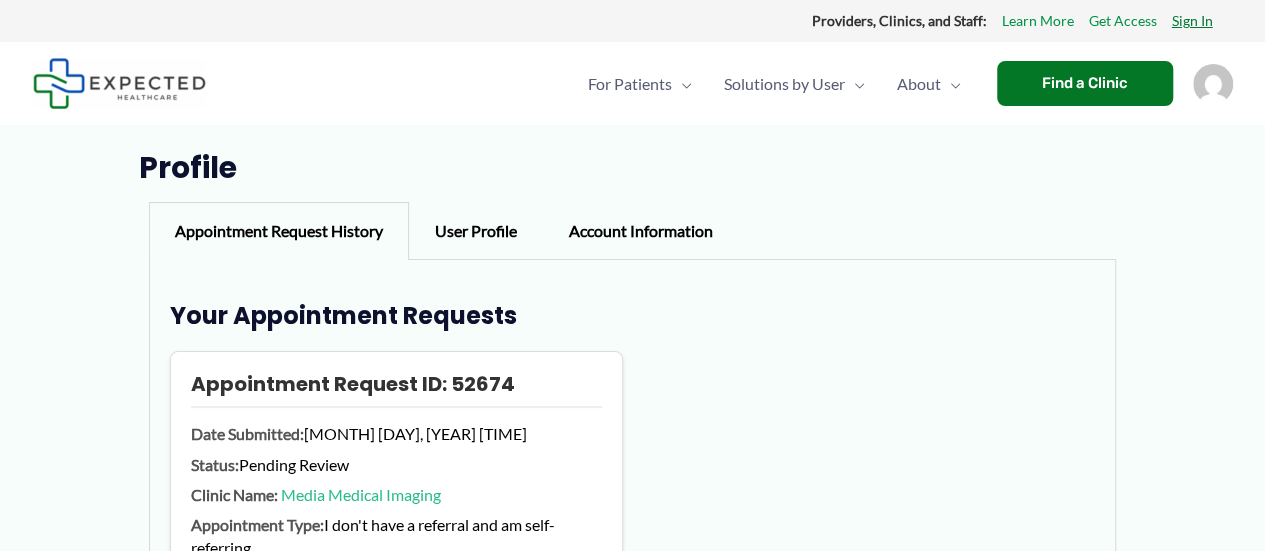 click on "Sign In" at bounding box center (1192, 21) 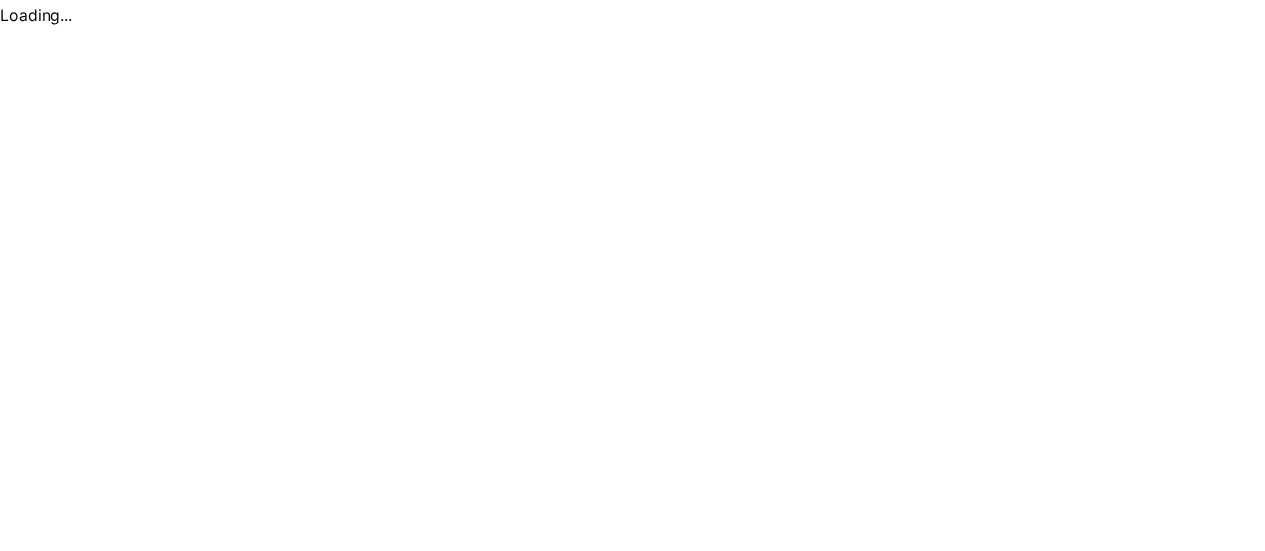 scroll, scrollTop: 0, scrollLeft: 0, axis: both 